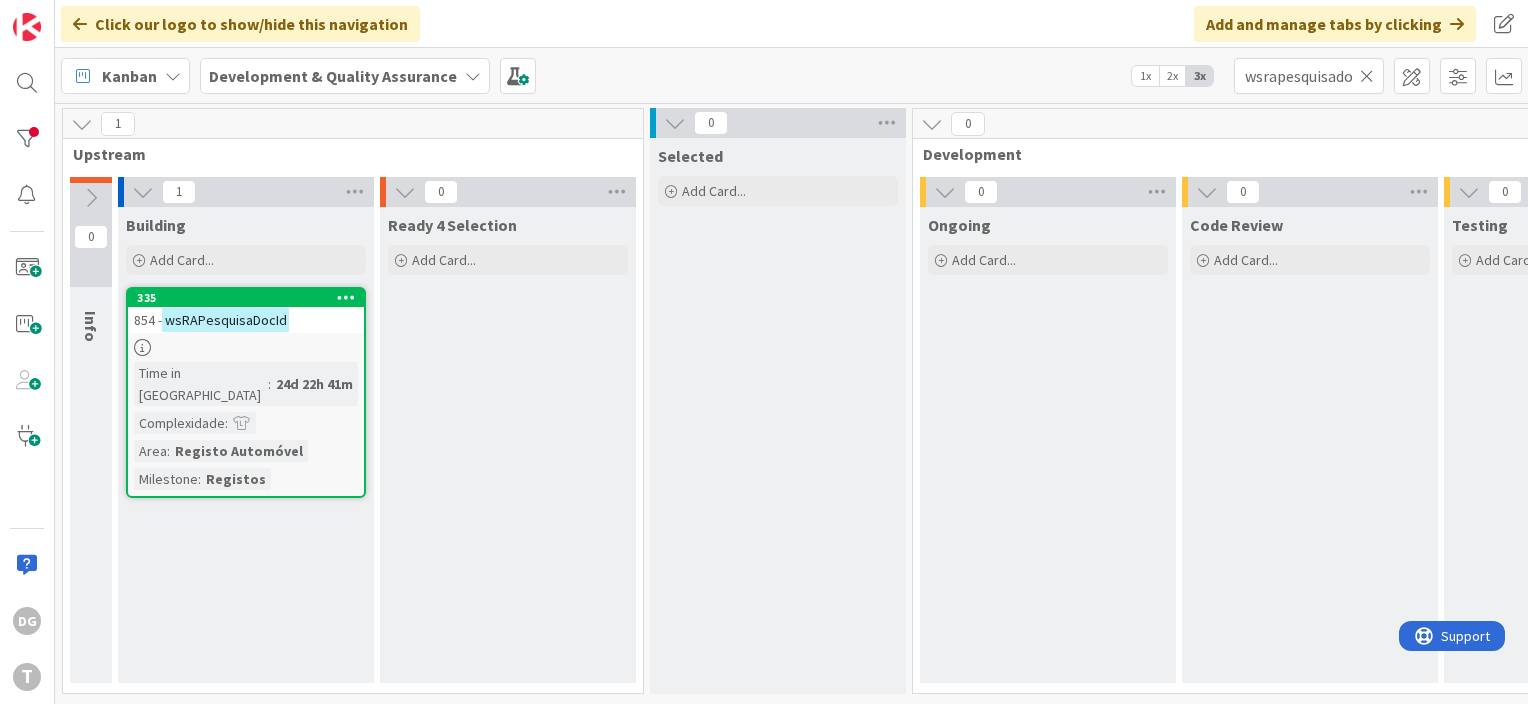 scroll, scrollTop: 0, scrollLeft: 0, axis: both 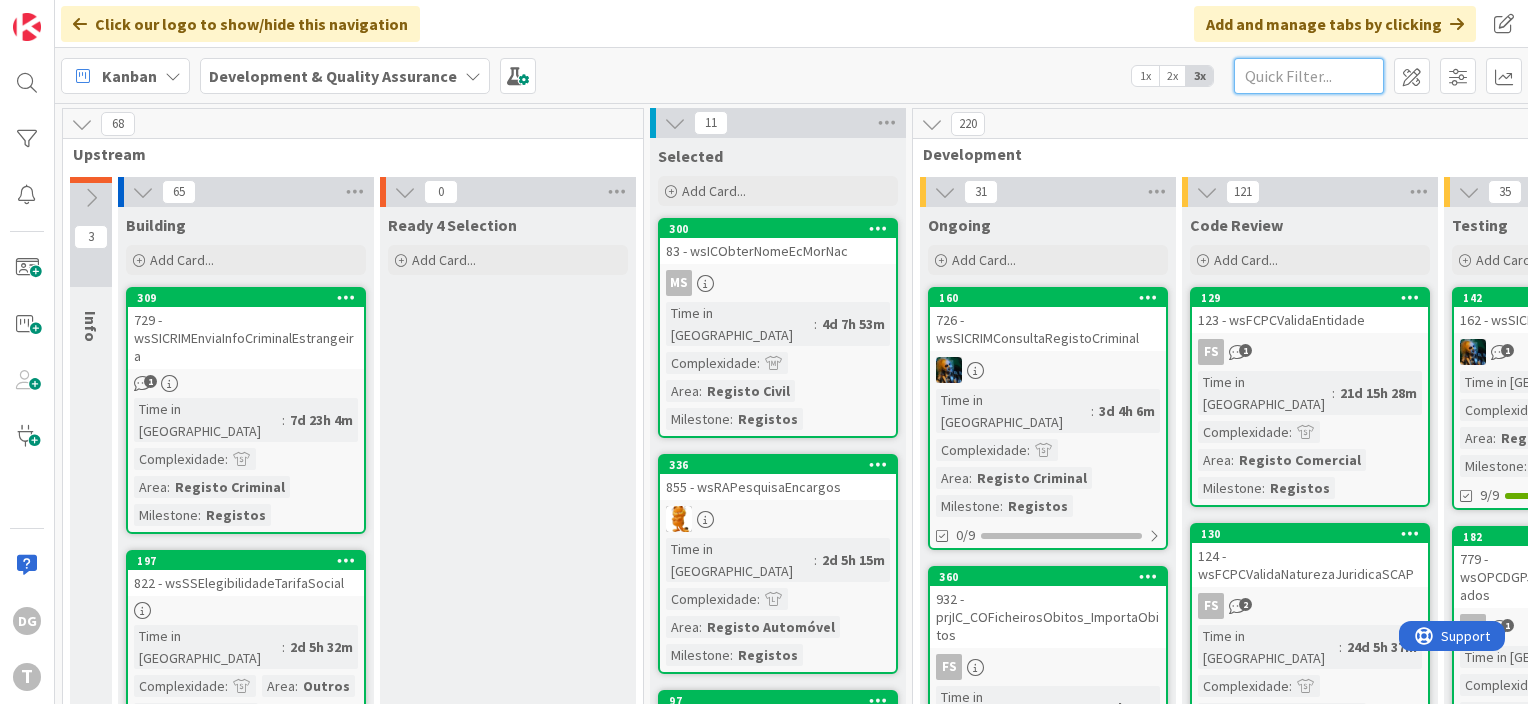 click at bounding box center (1309, 76) 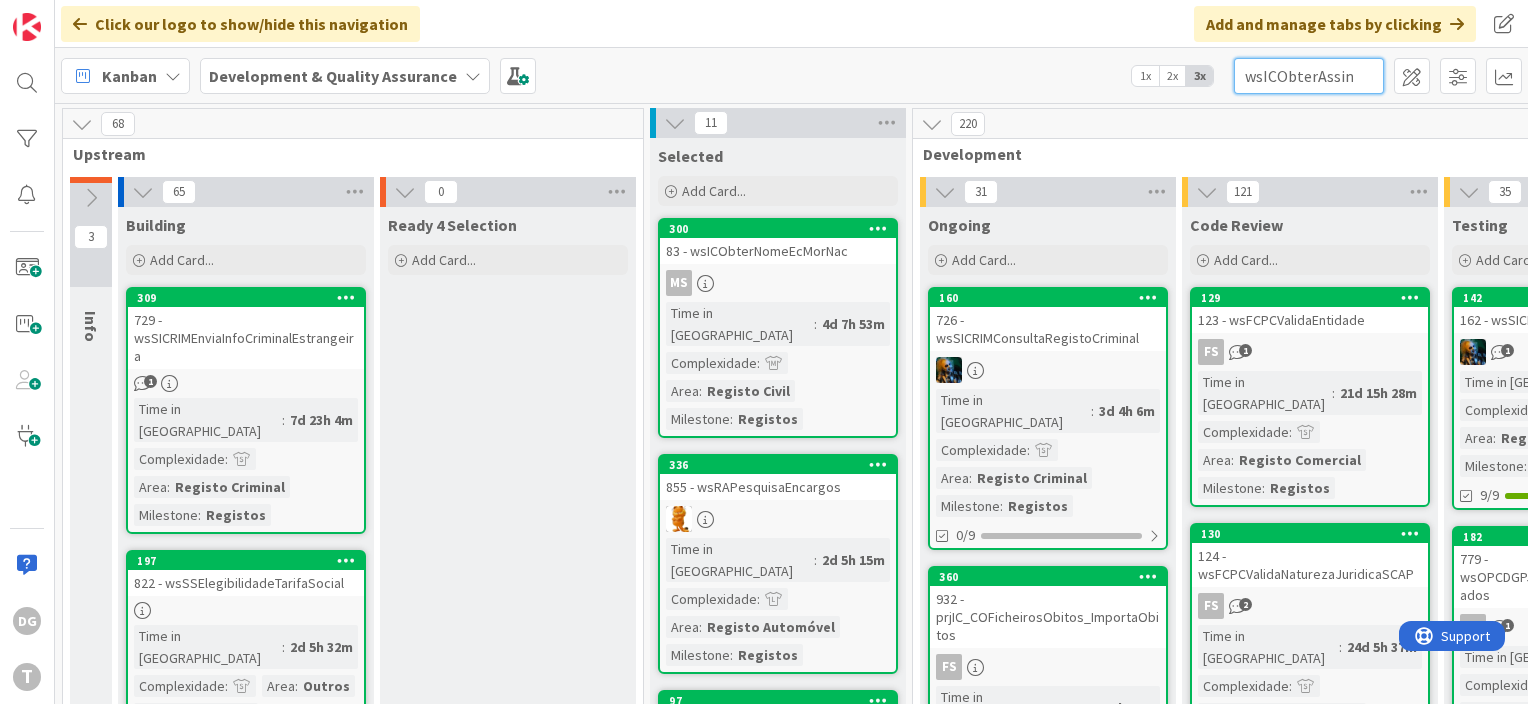 scroll, scrollTop: 0, scrollLeft: 128, axis: horizontal 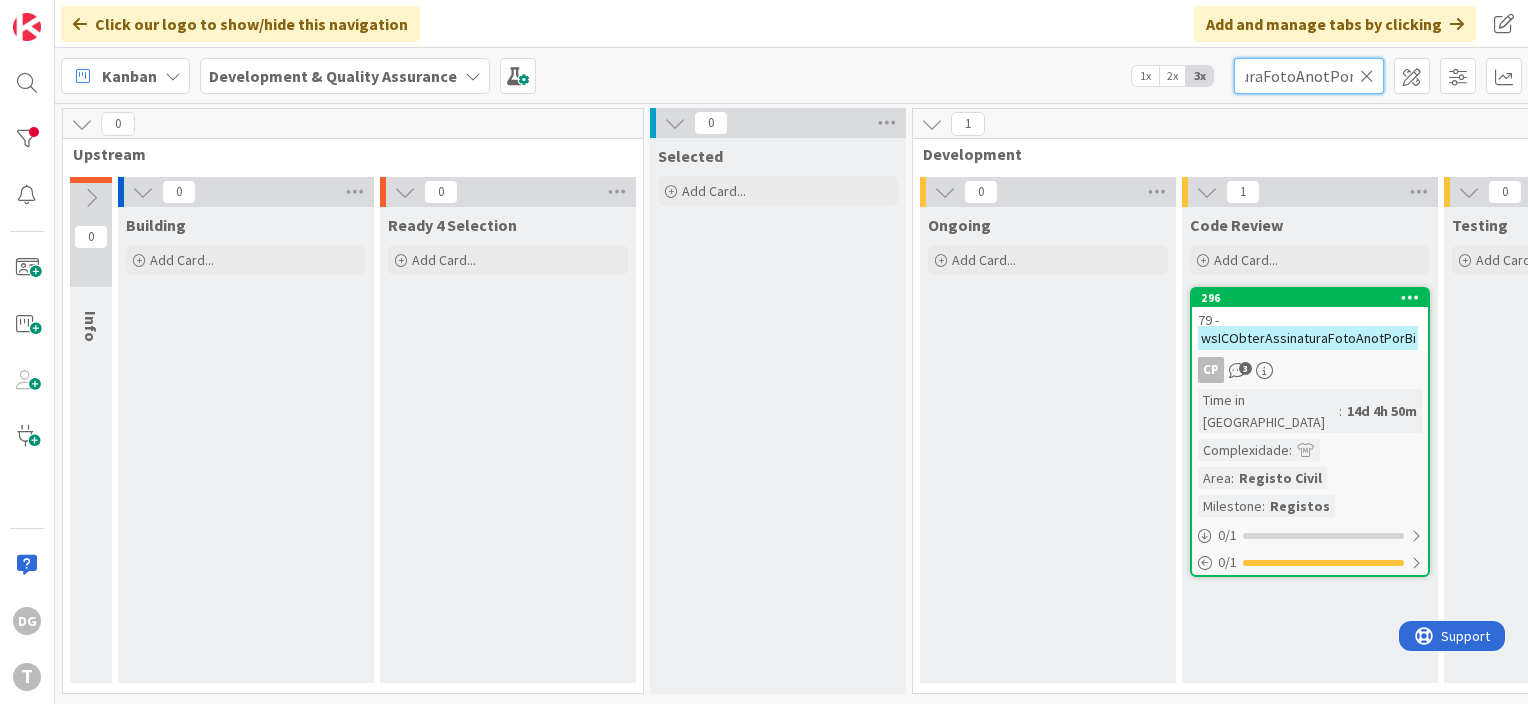 type on "wsICObterAssinaturaFotoAnotPorBi" 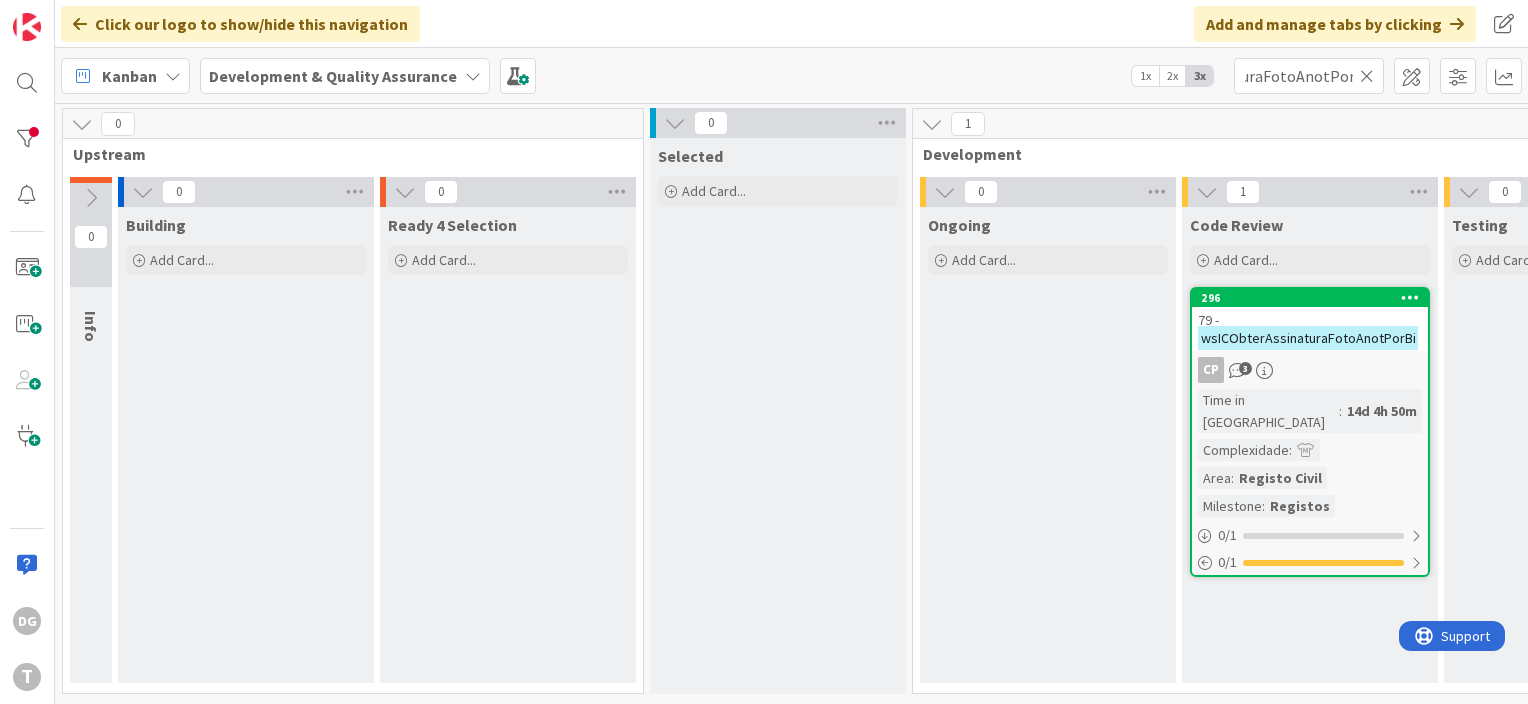 scroll, scrollTop: 0, scrollLeft: 0, axis: both 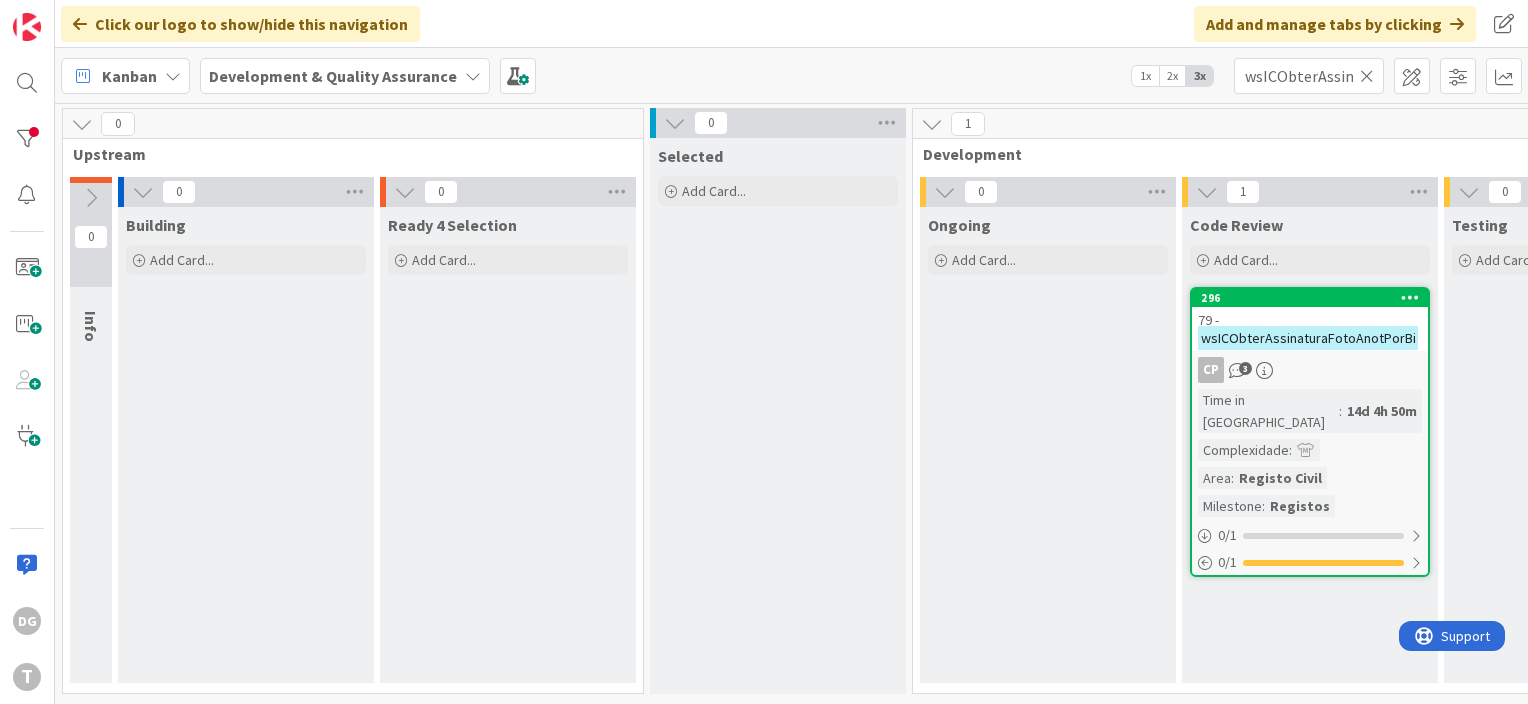 click on "14d 4h 50m" at bounding box center (1382, 411) 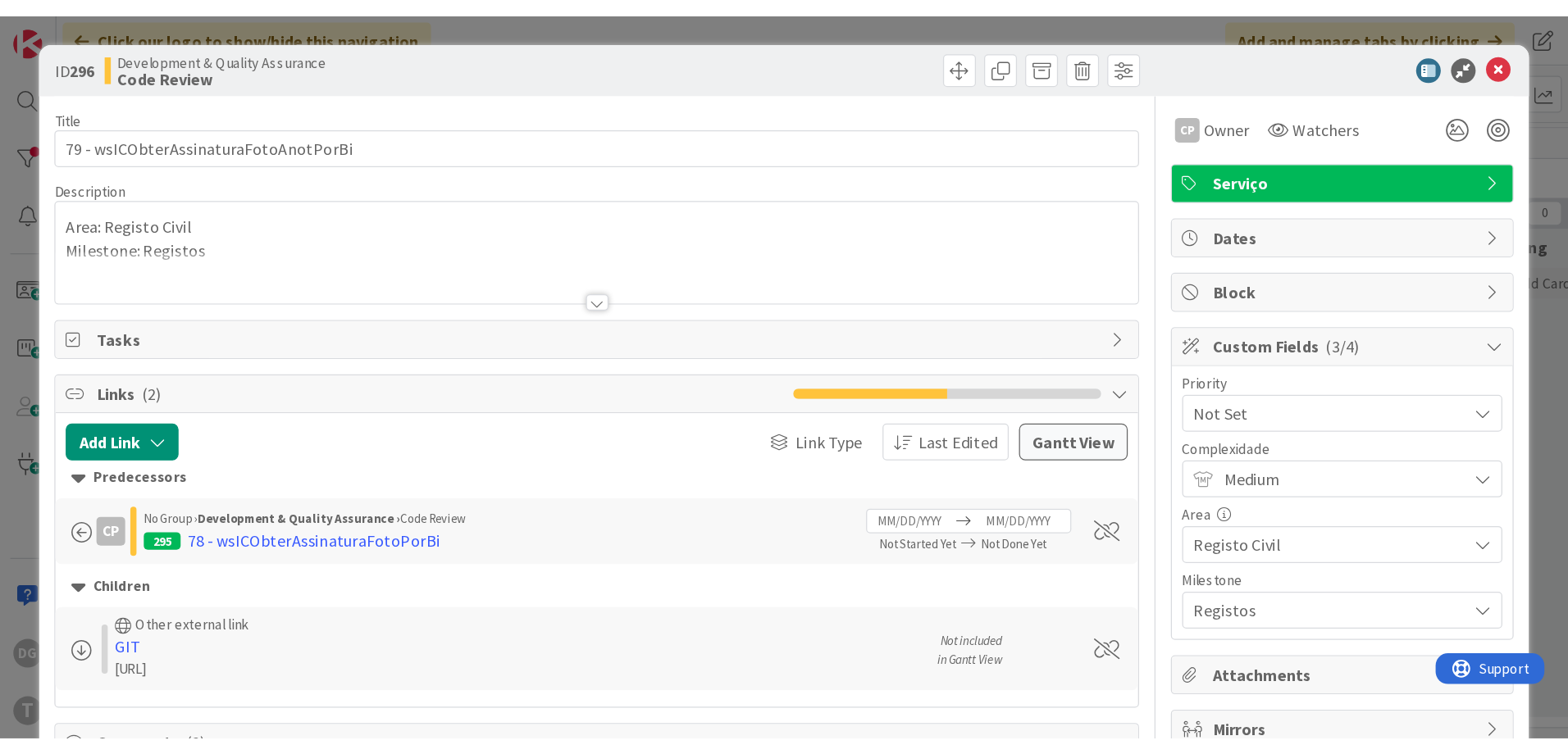 scroll, scrollTop: 0, scrollLeft: 0, axis: both 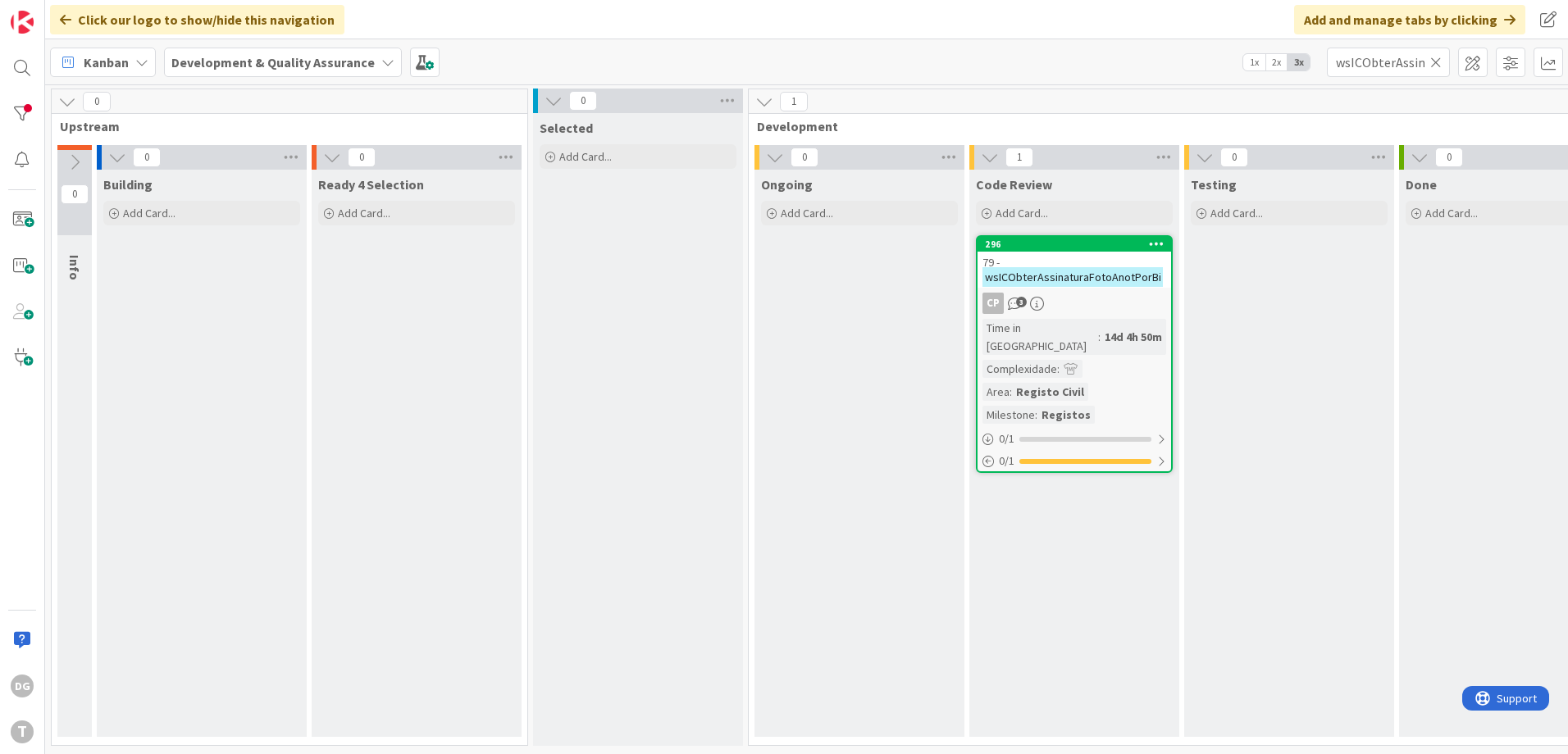 click at bounding box center [1436, 62] 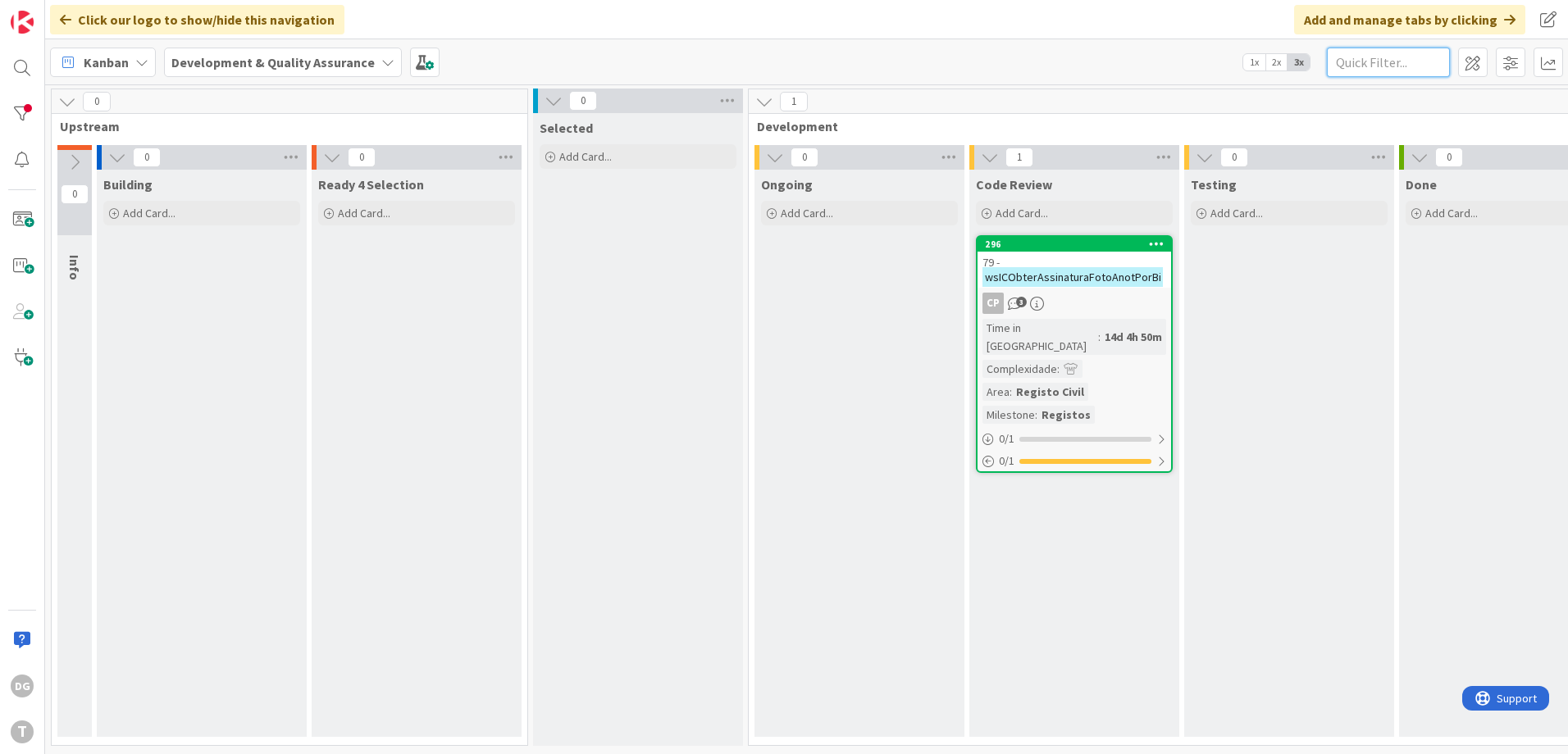 click at bounding box center (1388, 62) 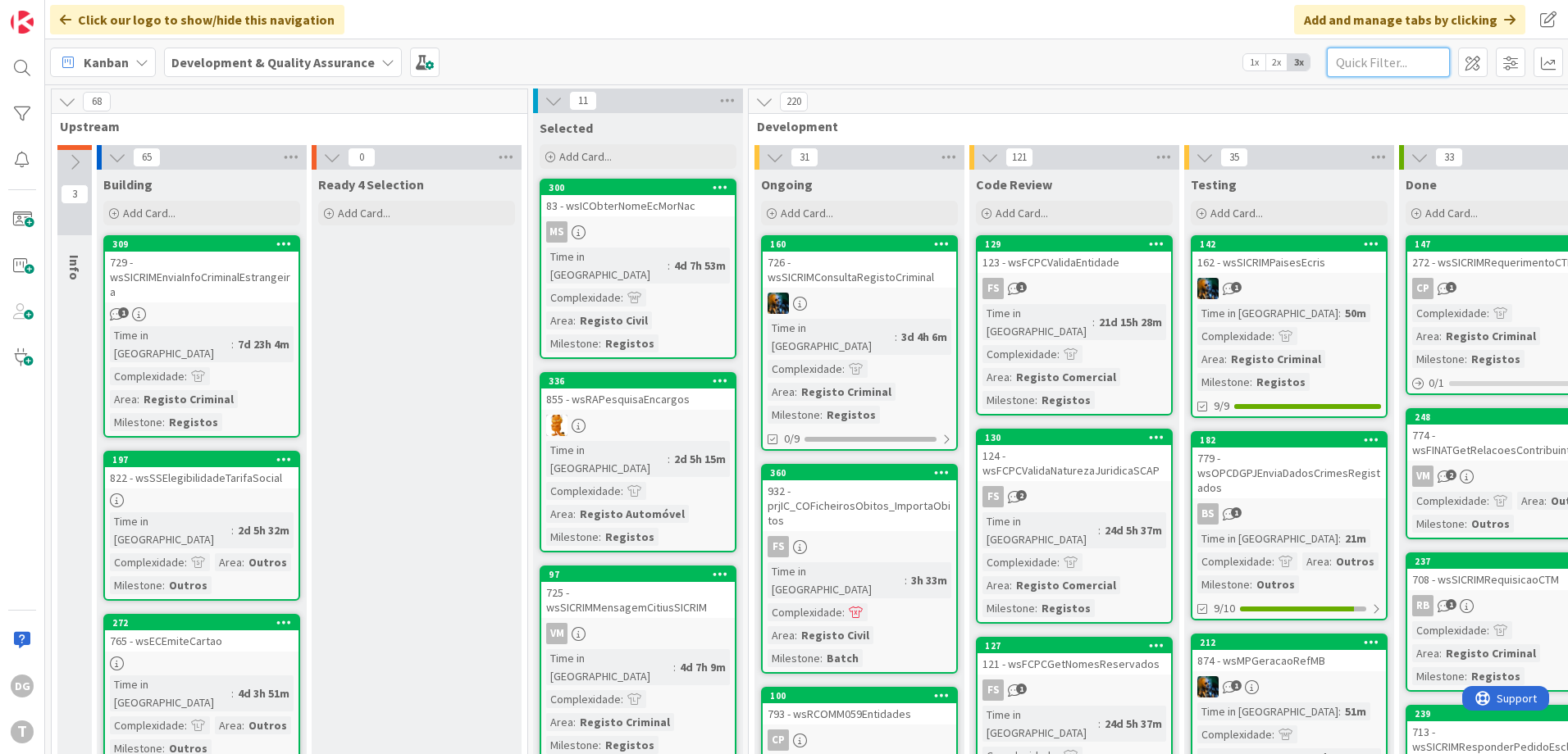 paste on "wsSIRCOMPCPesquisaMovimentos" 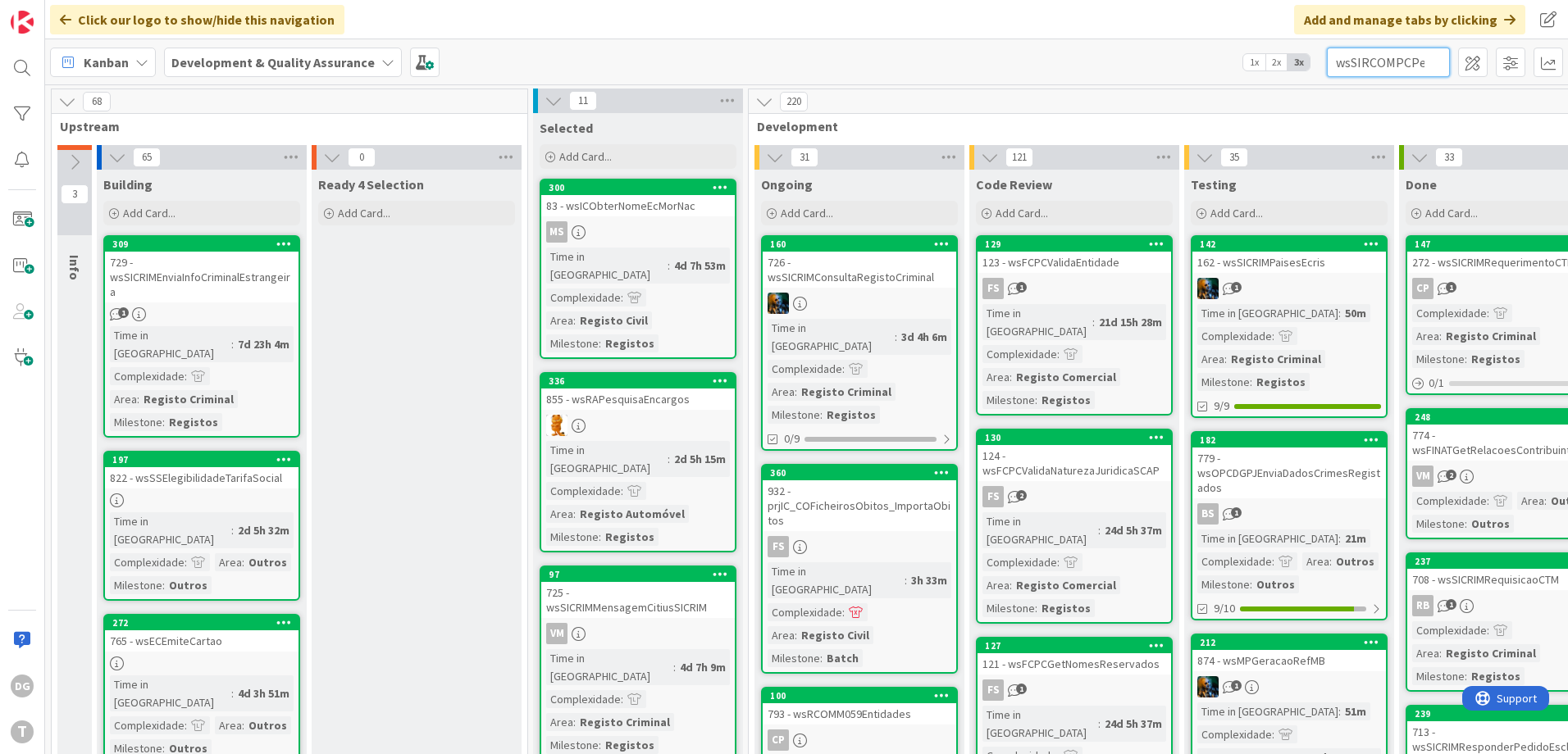 scroll, scrollTop: 0, scrollLeft: 100, axis: horizontal 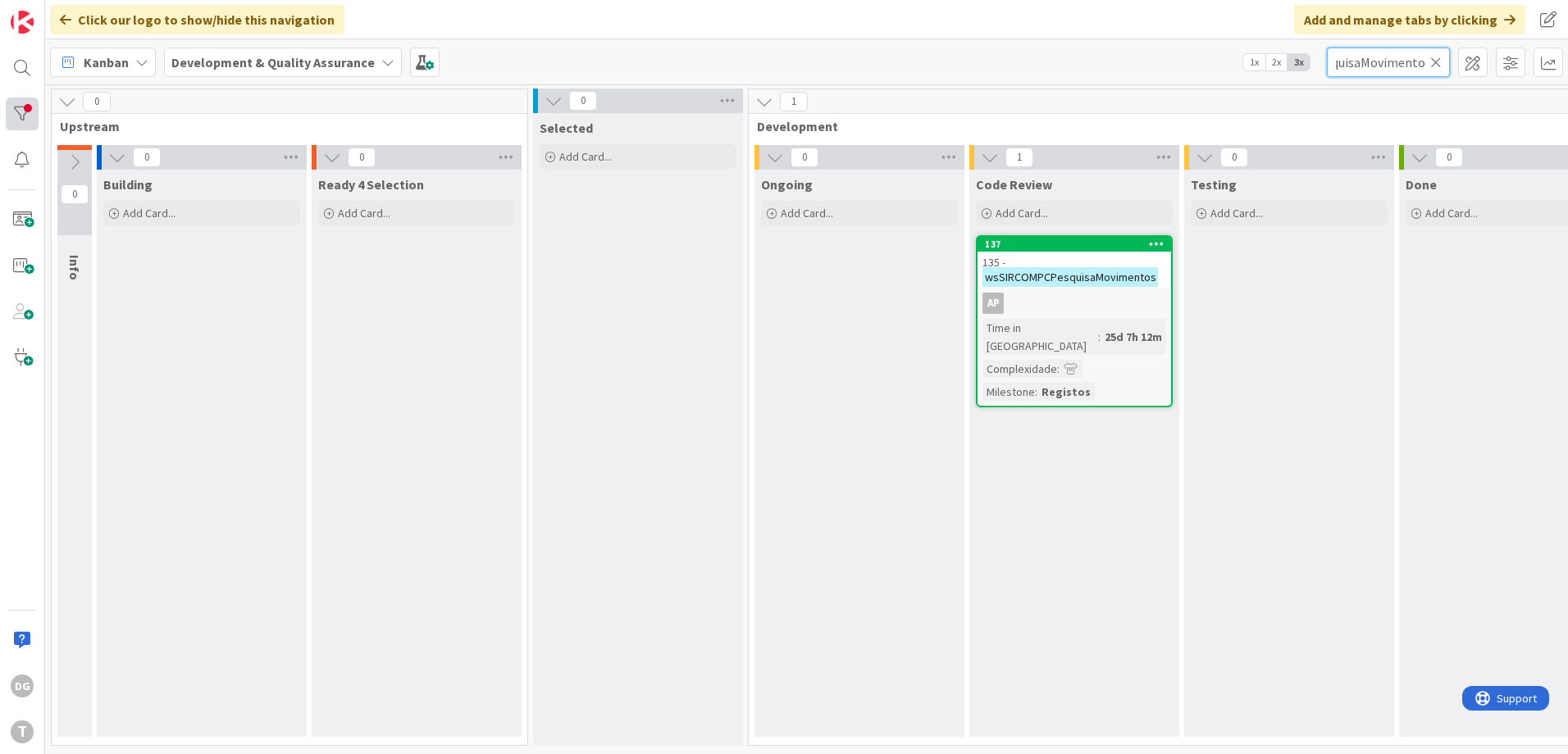 type on "wsSIRCOMPCPesquisaMovimentos" 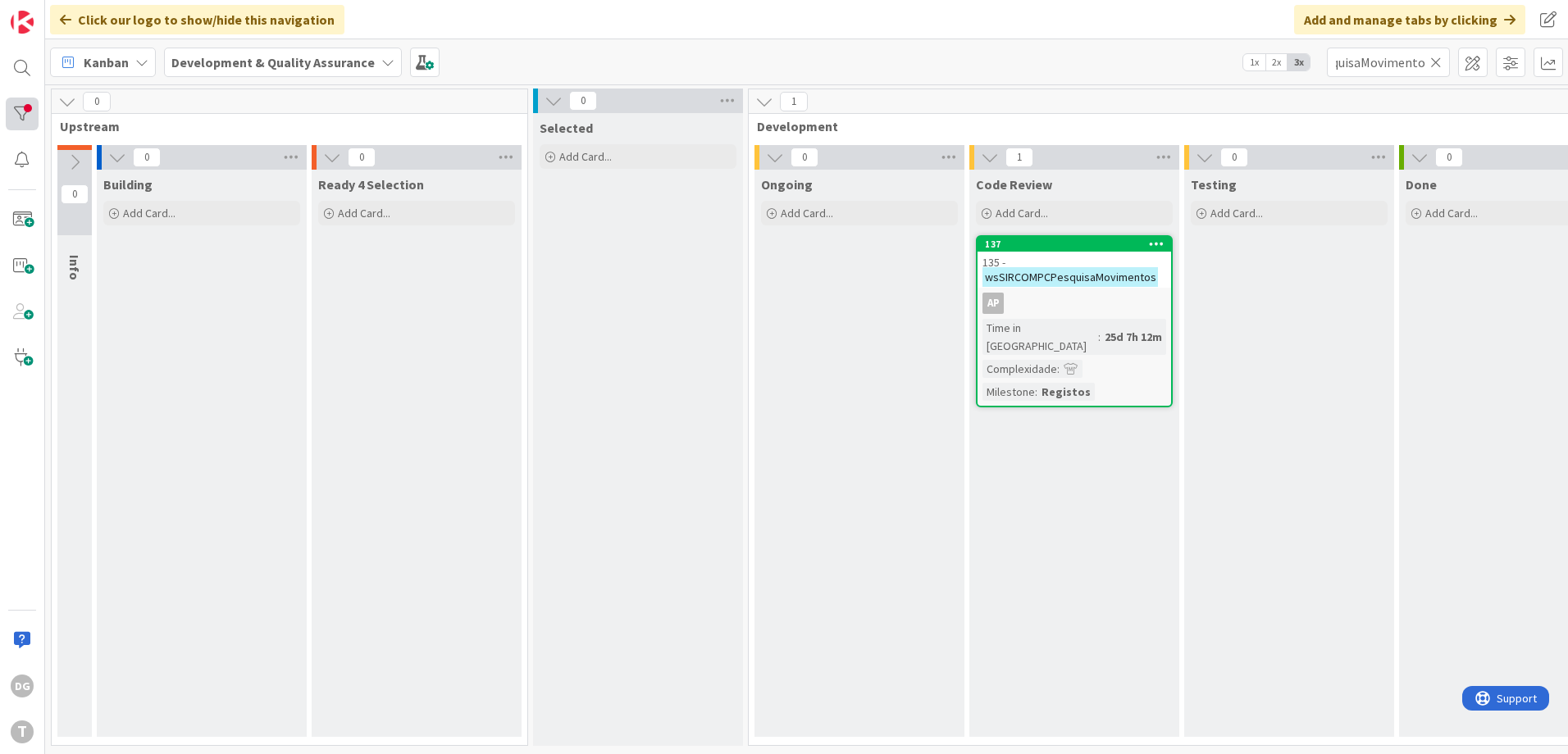scroll, scrollTop: 0, scrollLeft: 0, axis: both 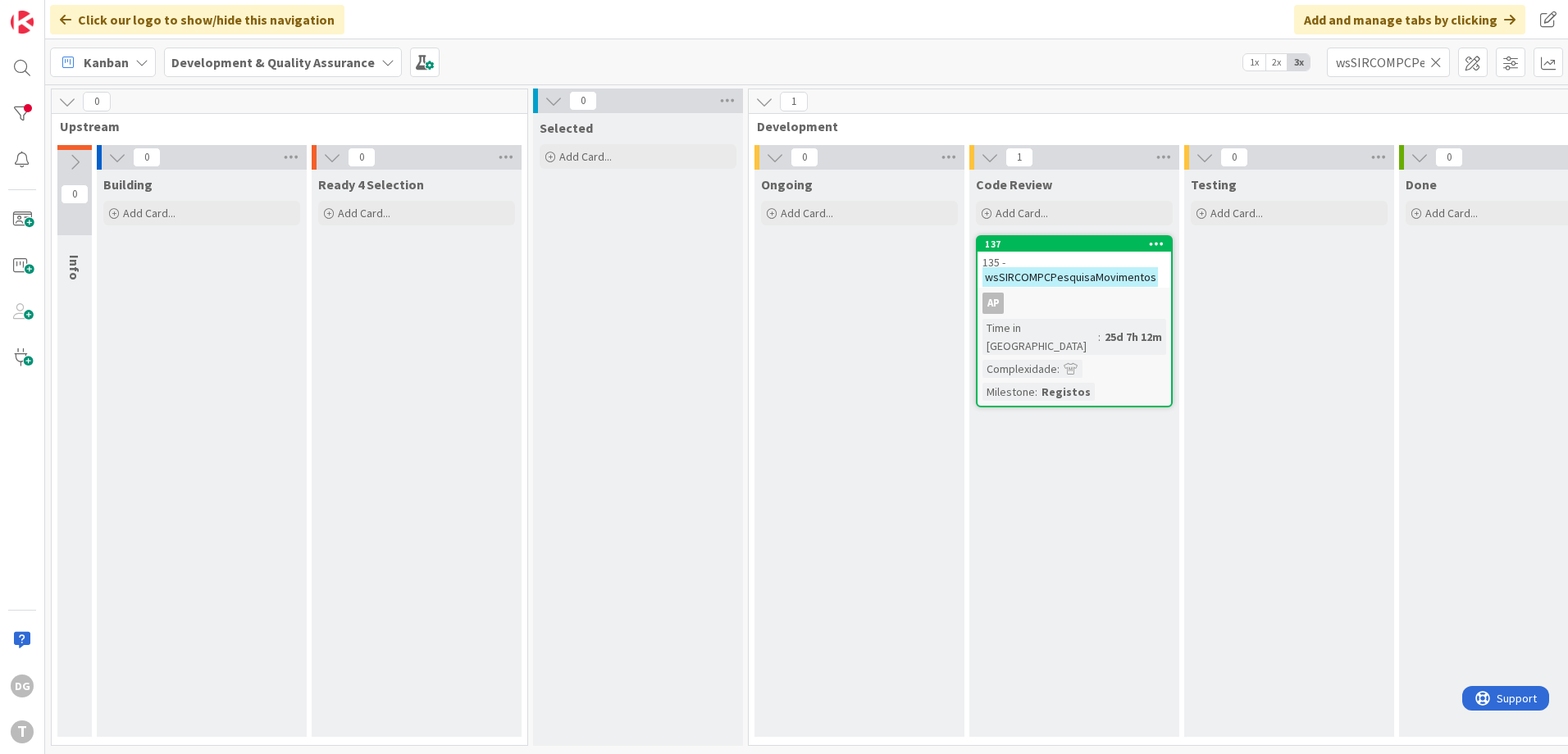 click at bounding box center (1436, 62) 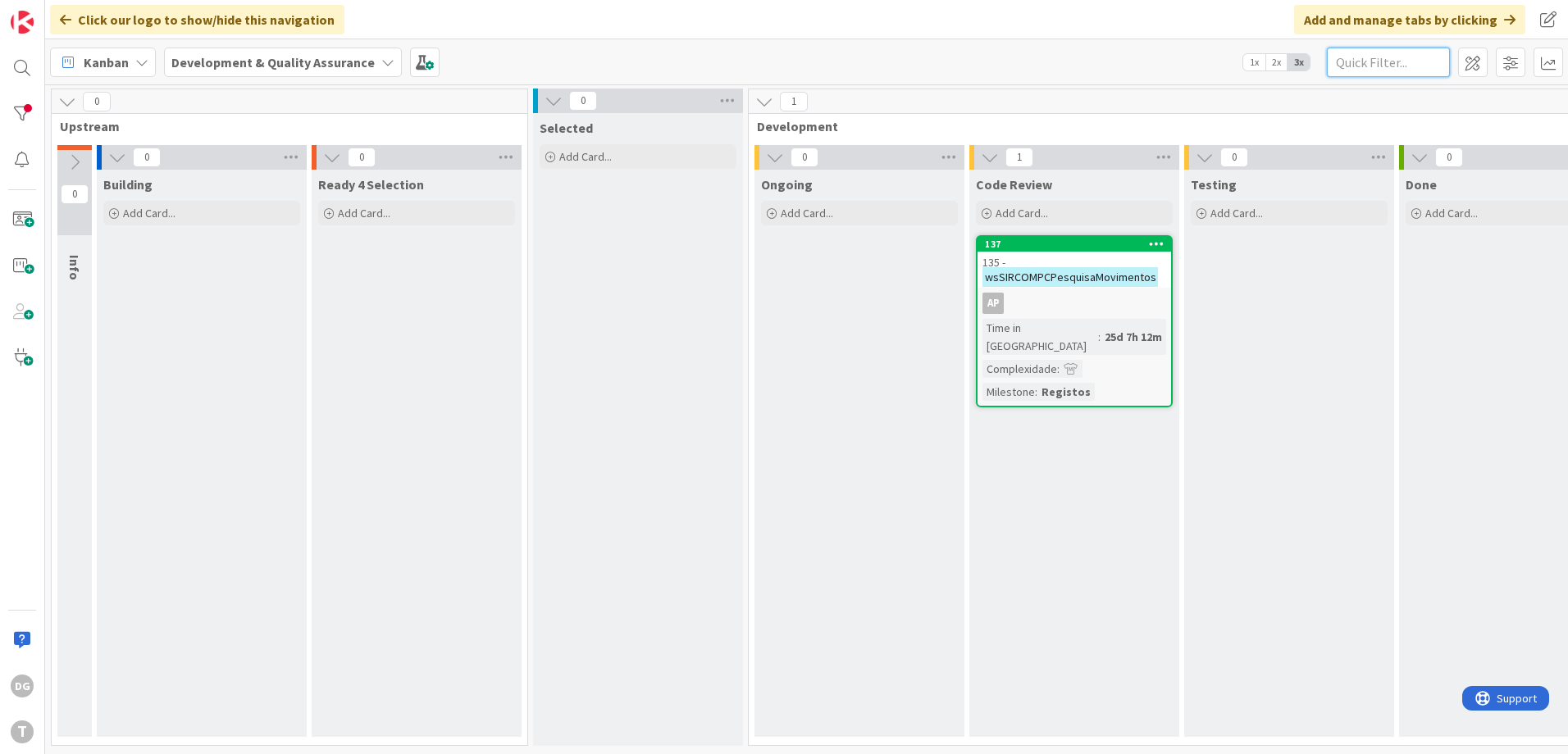 click at bounding box center (1388, 62) 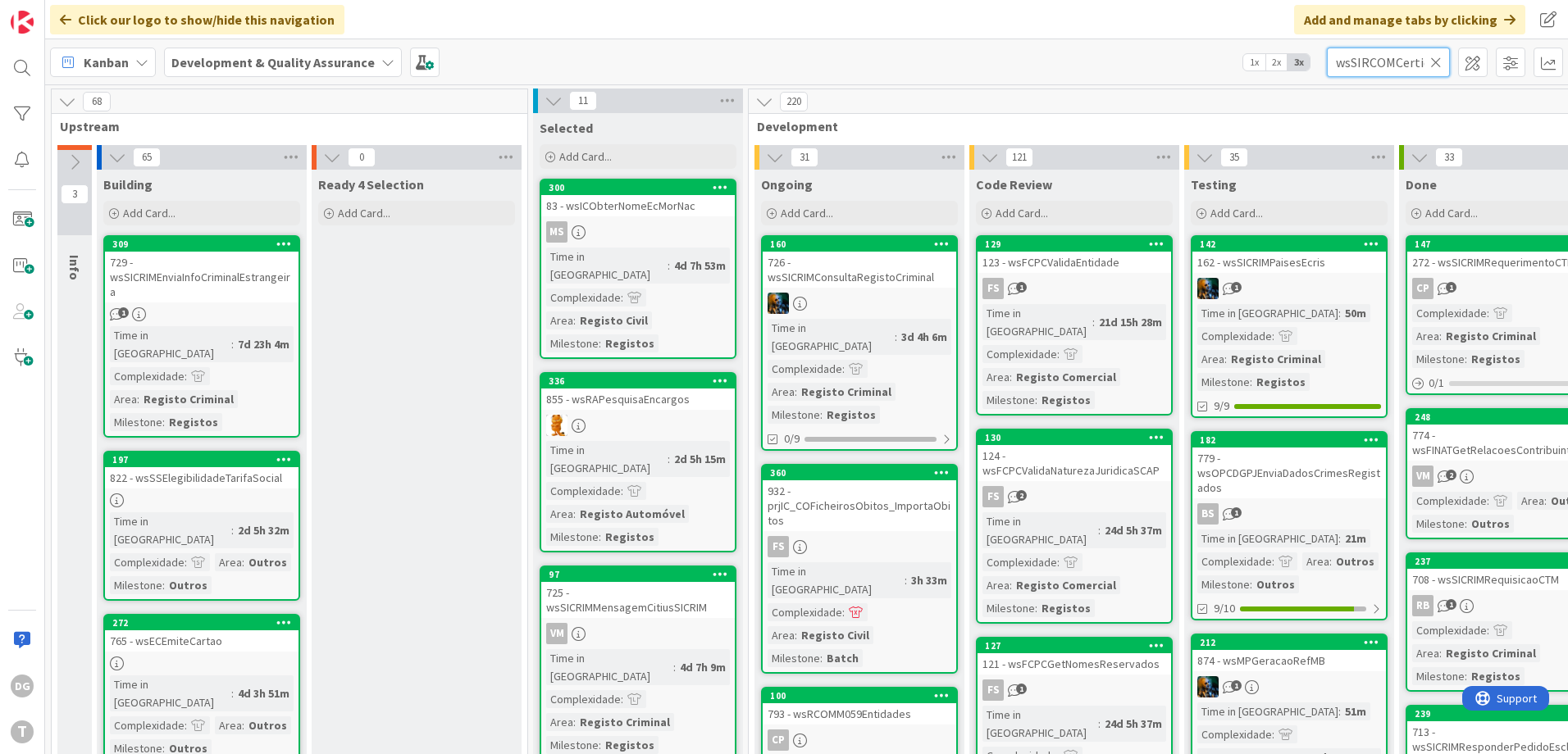 scroll, scrollTop: 0, scrollLeft: 122, axis: horizontal 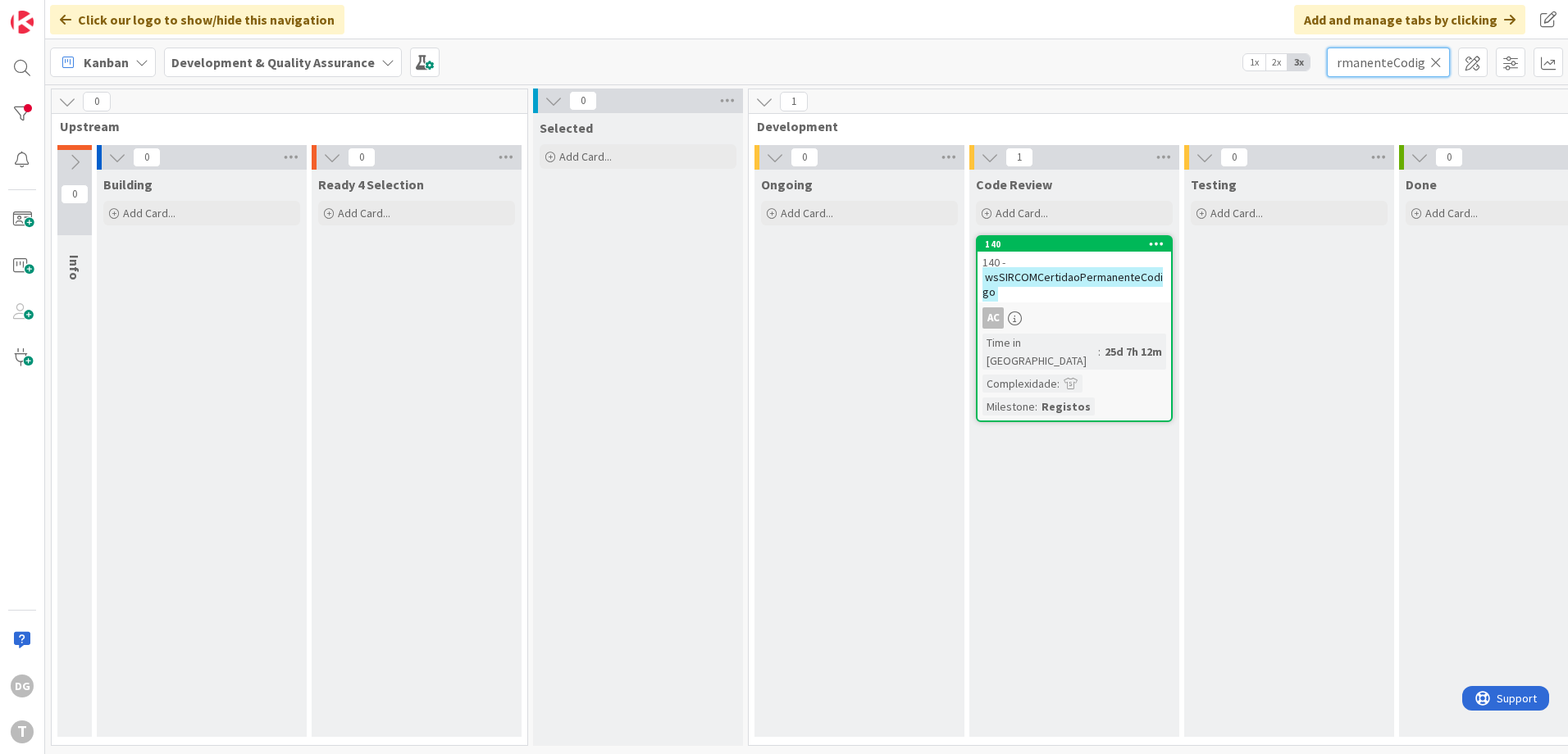 type on "wsSIRCOMCertidaoPermanenteCodigo" 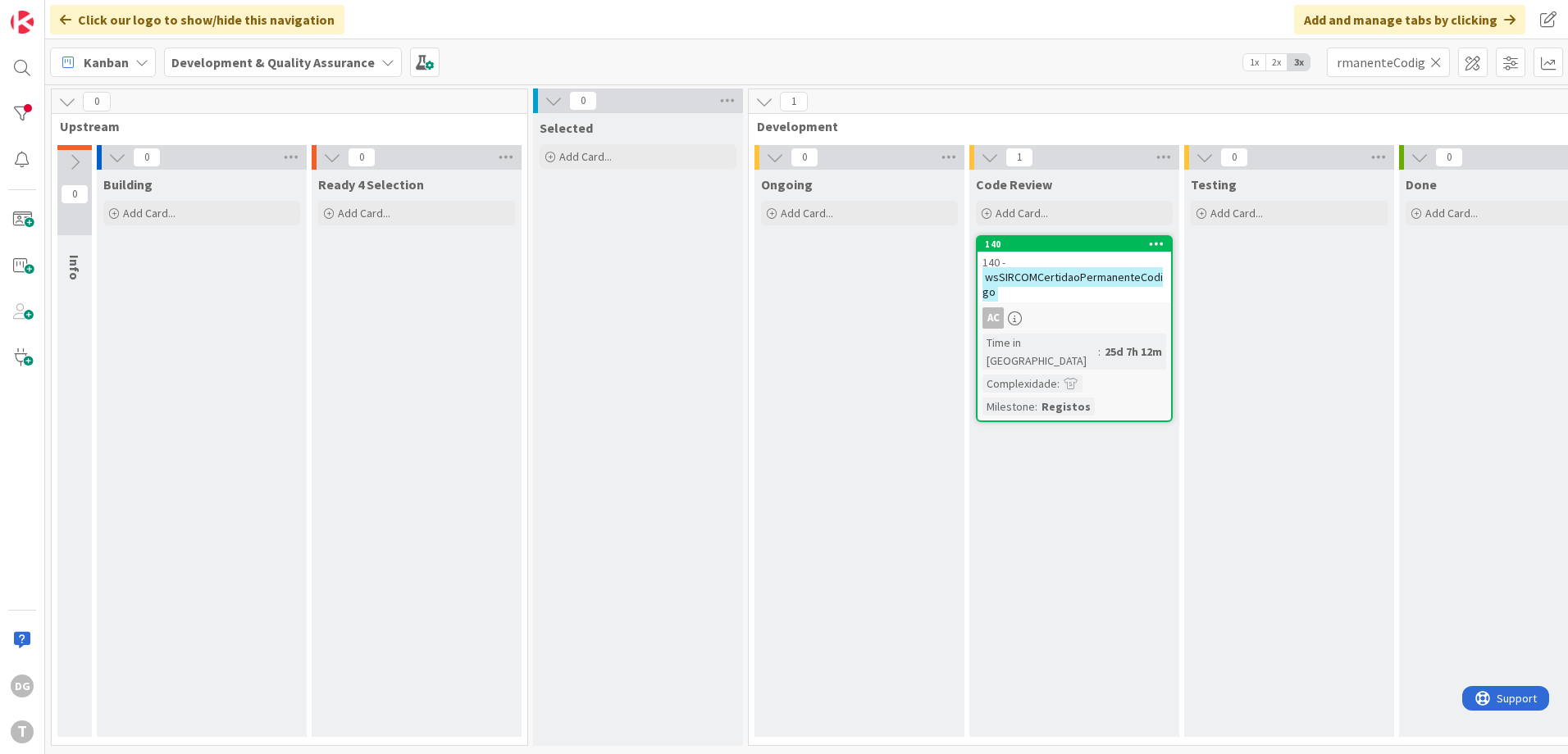 scroll, scrollTop: 0, scrollLeft: 0, axis: both 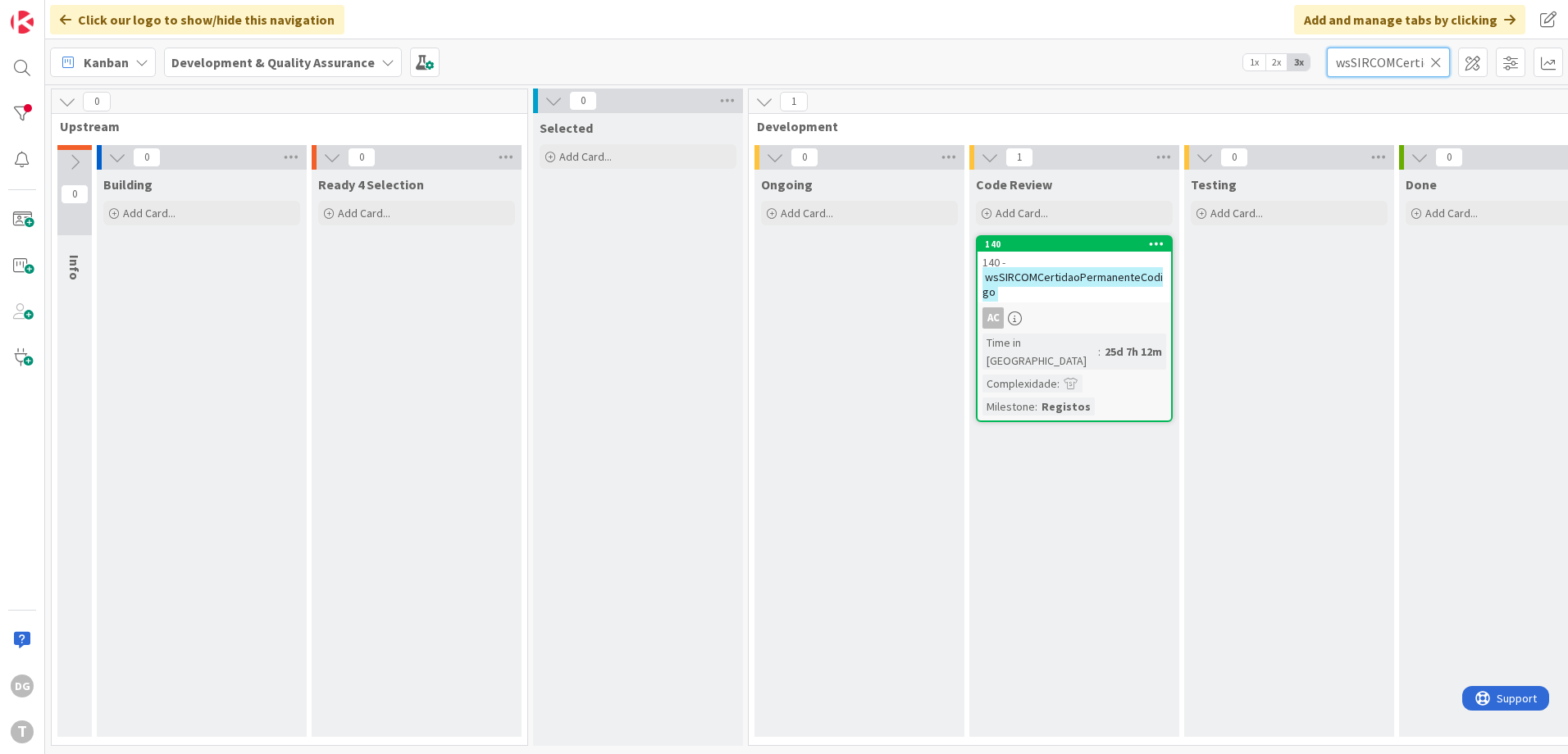 click on "wsSIRCOMCertidaoPermanenteCodigo" at bounding box center [1388, 62] 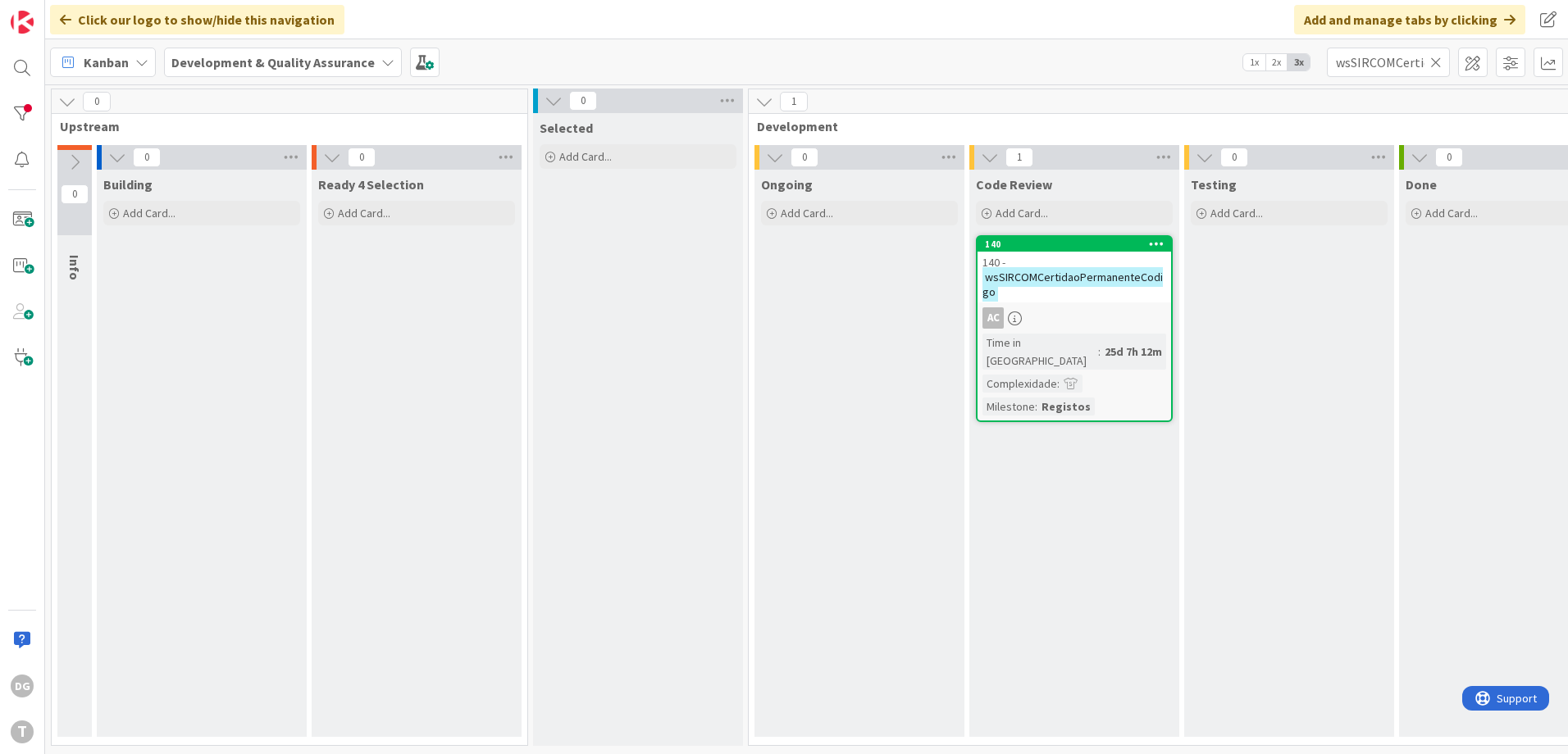 click at bounding box center [1436, 62] 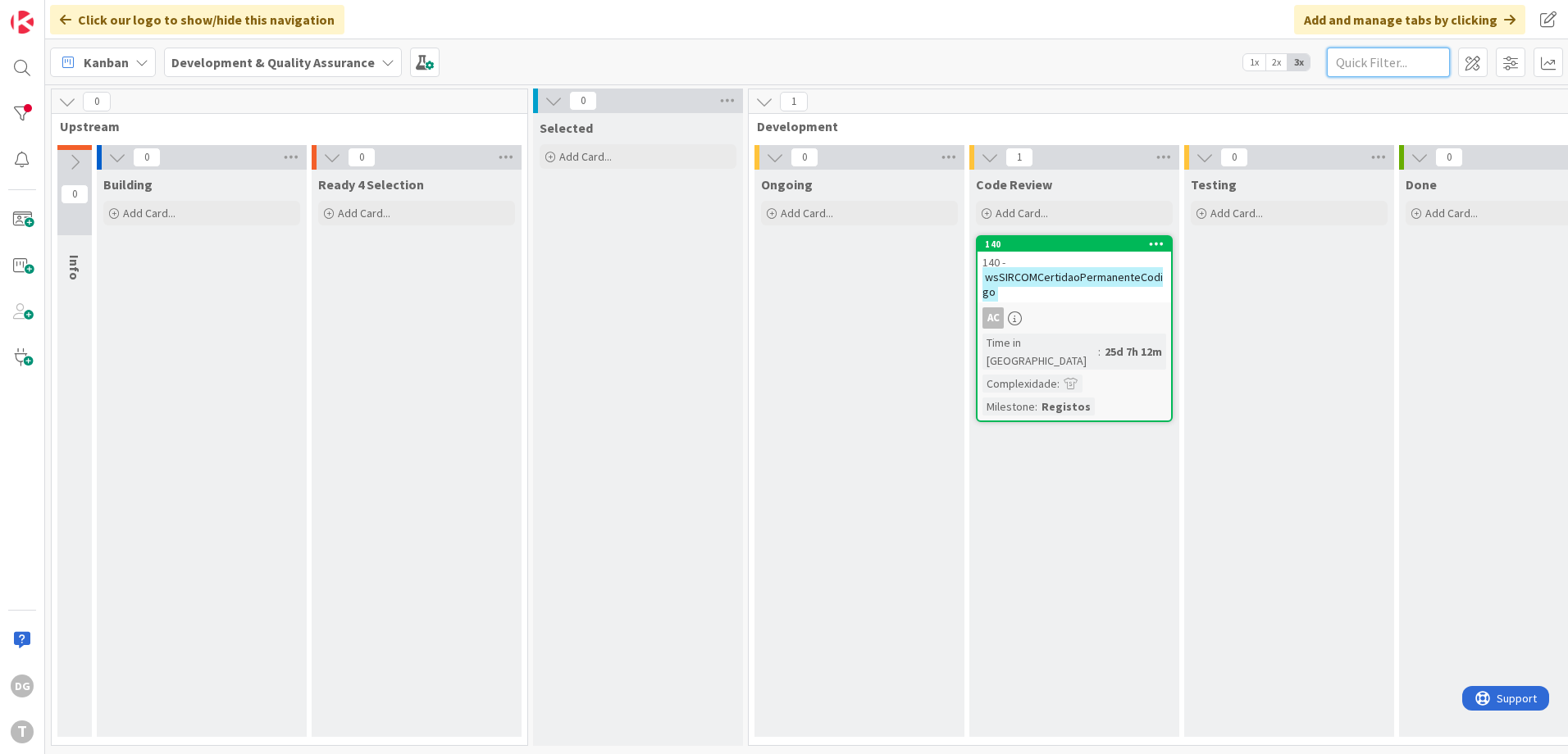 click at bounding box center (1388, 62) 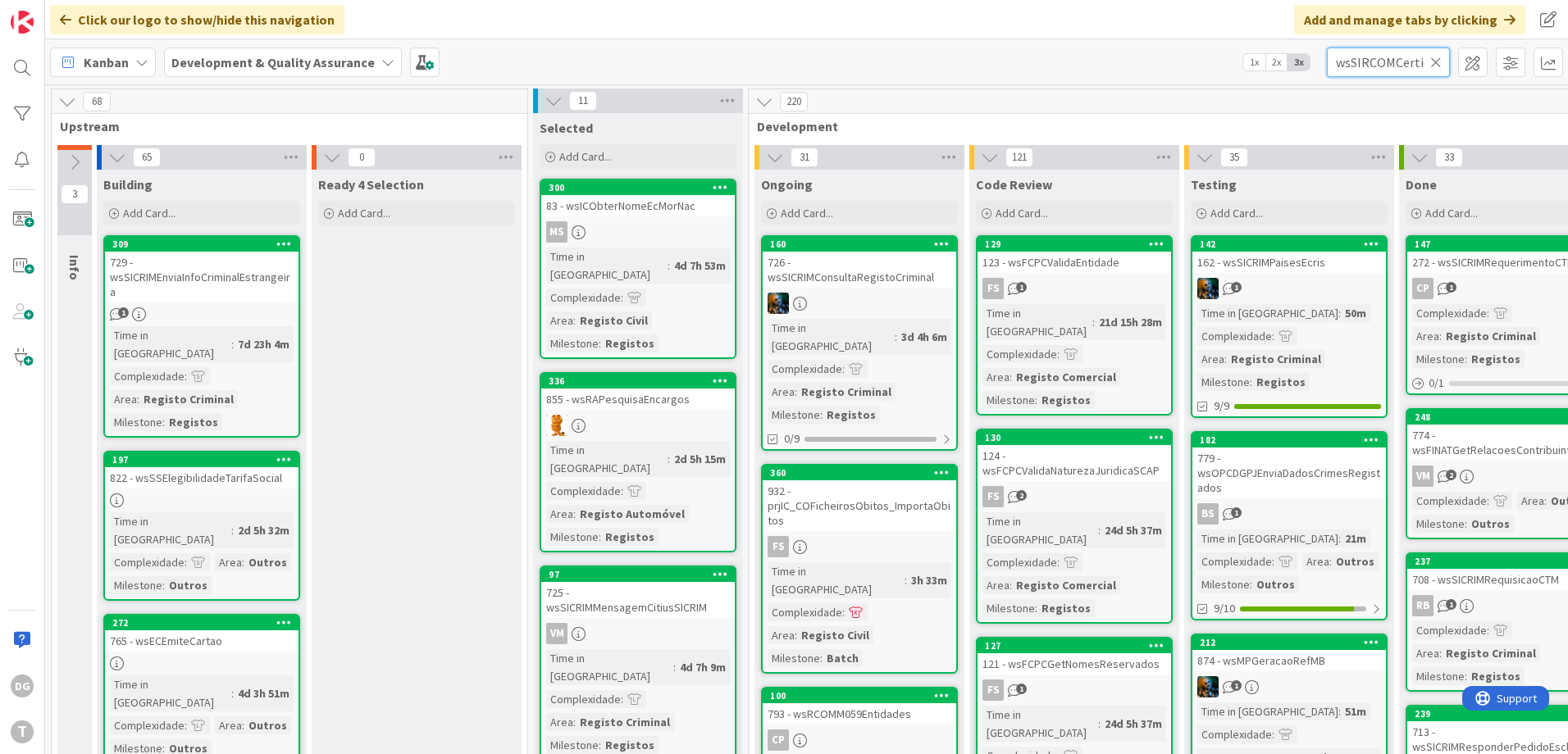 scroll, scrollTop: 0, scrollLeft: 139, axis: horizontal 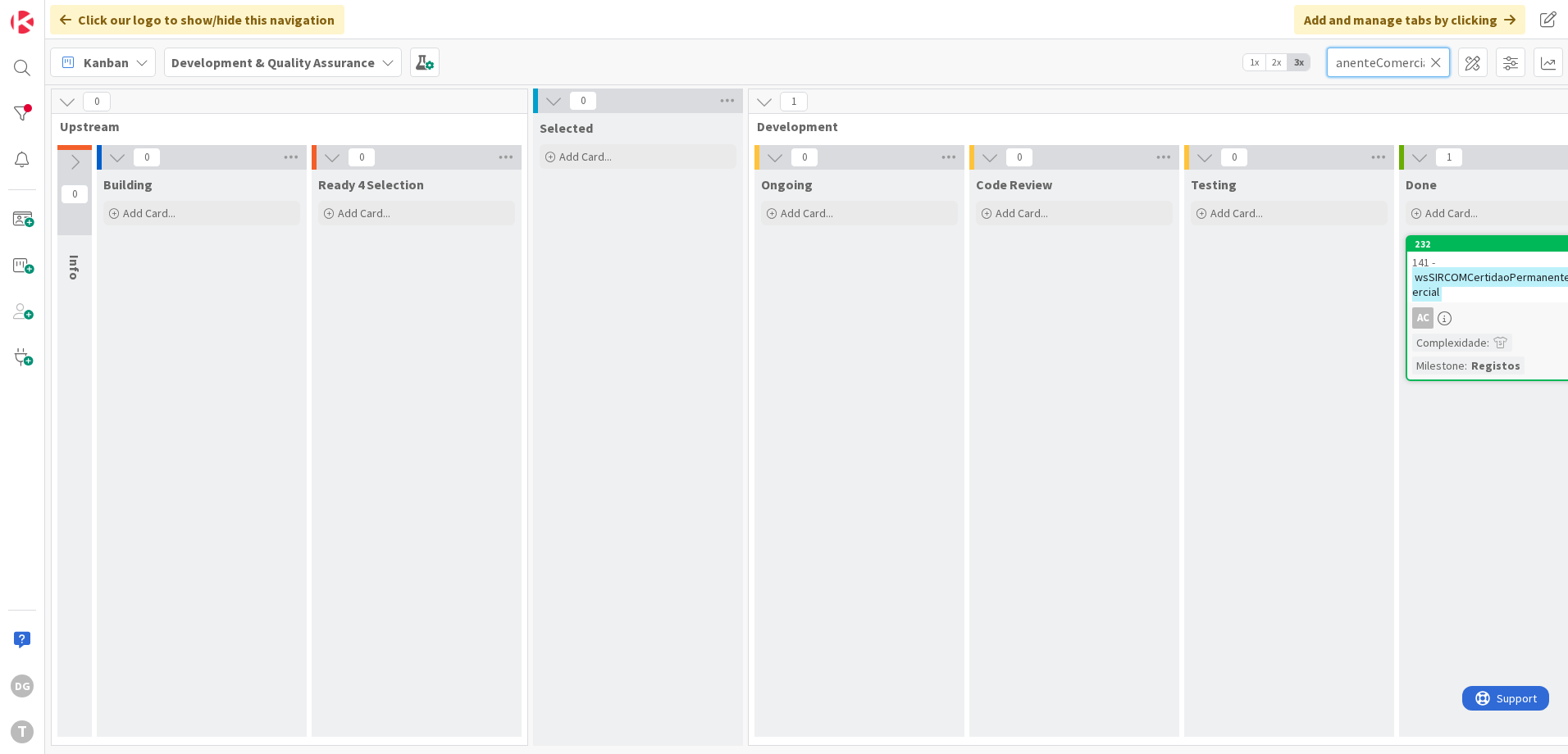type on "wsSIRCOMCertidaoPermanenteComercial" 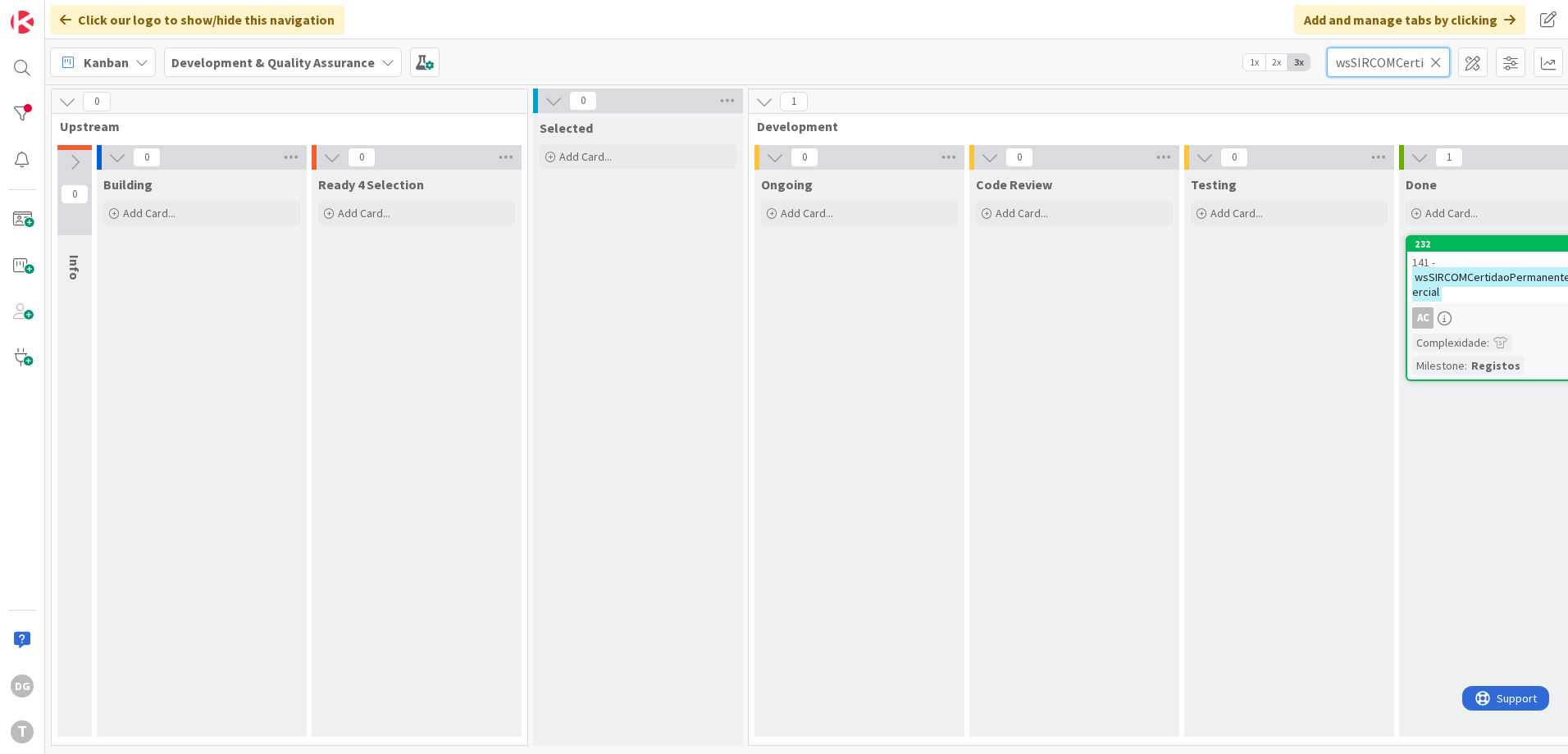 click on "wsSIRCOMCertidaoPermanenteComercial" at bounding box center [1388, 62] 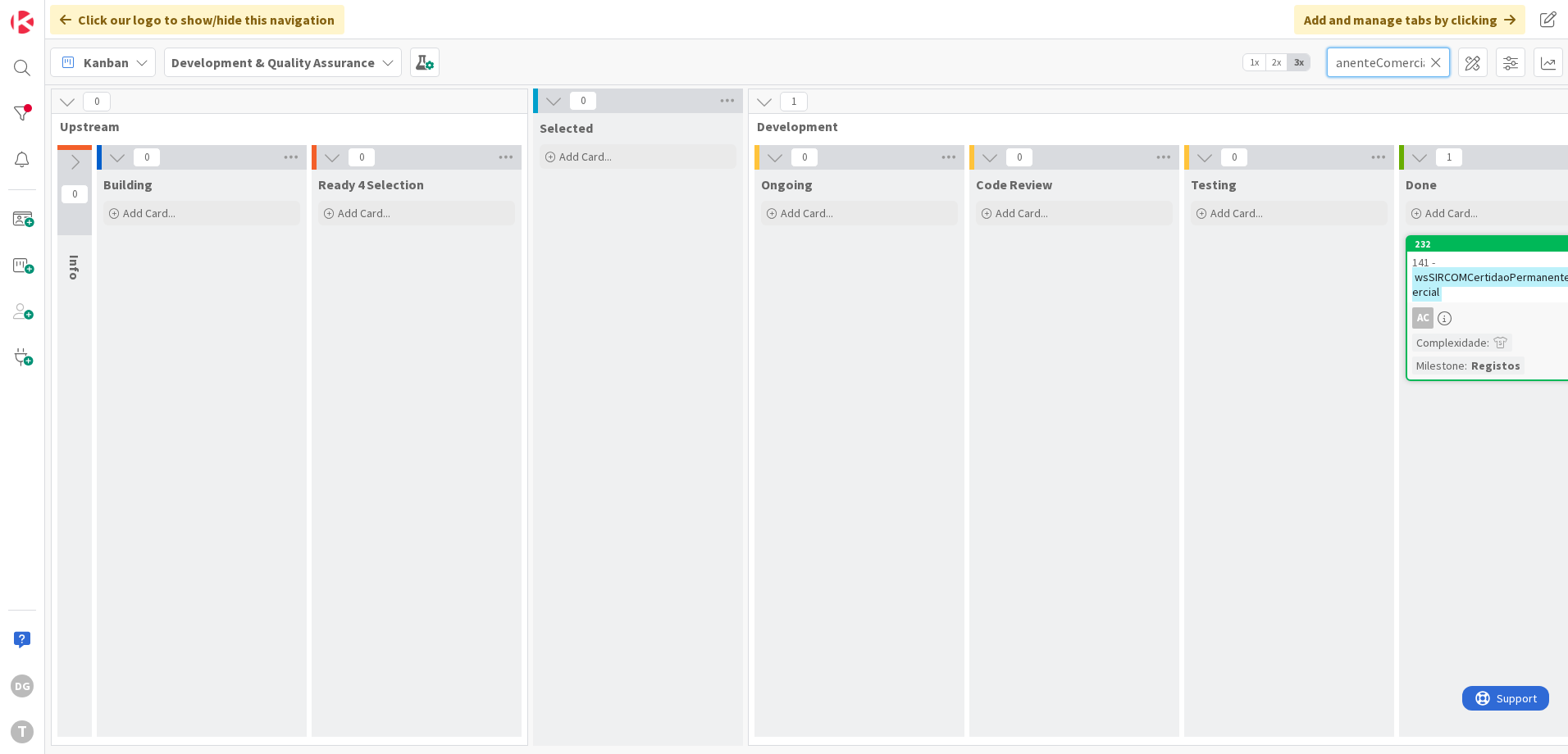 scroll, scrollTop: 0, scrollLeft: 0, axis: both 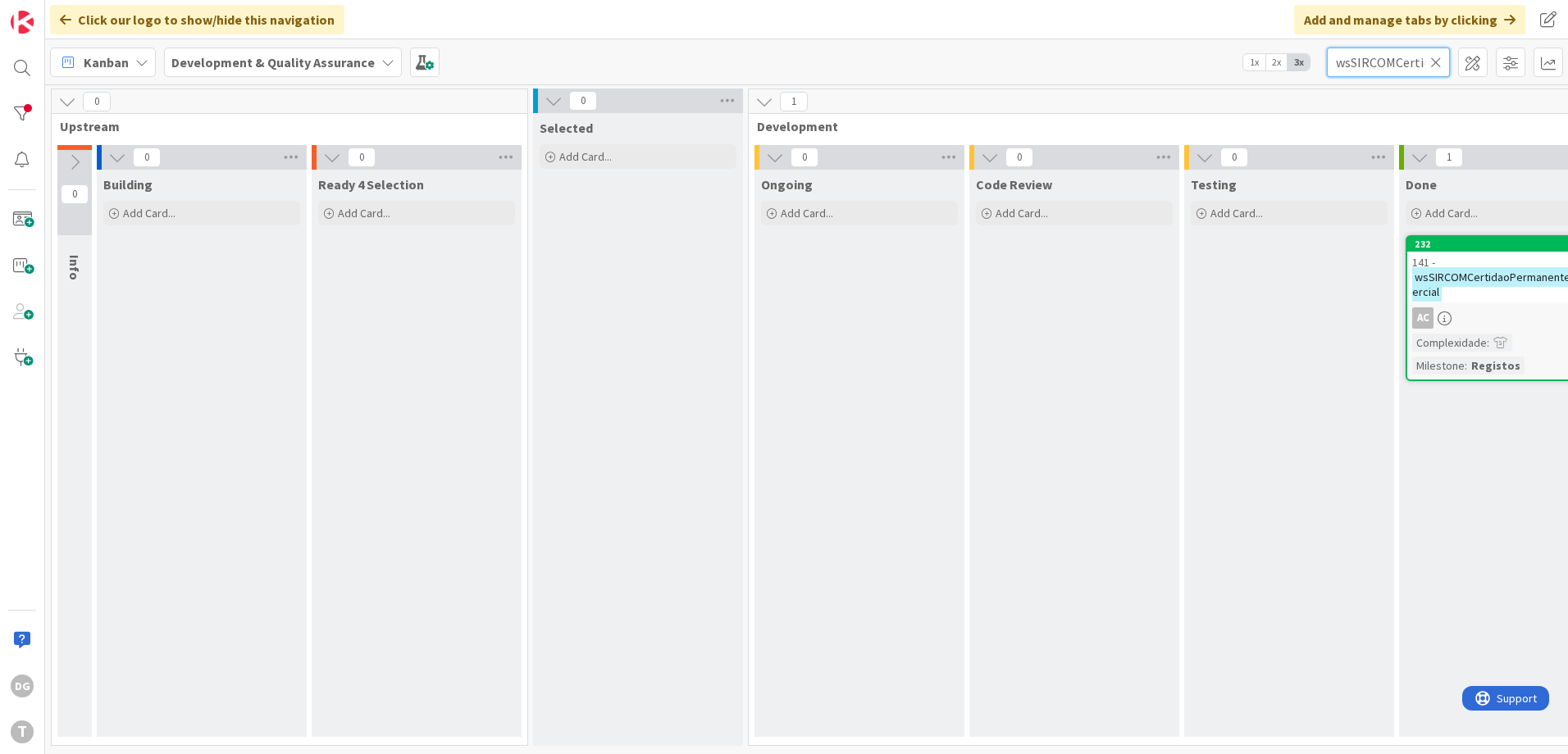 click on "wsSIRCOMCertidaoPermanenteComercial" at bounding box center [1388, 62] 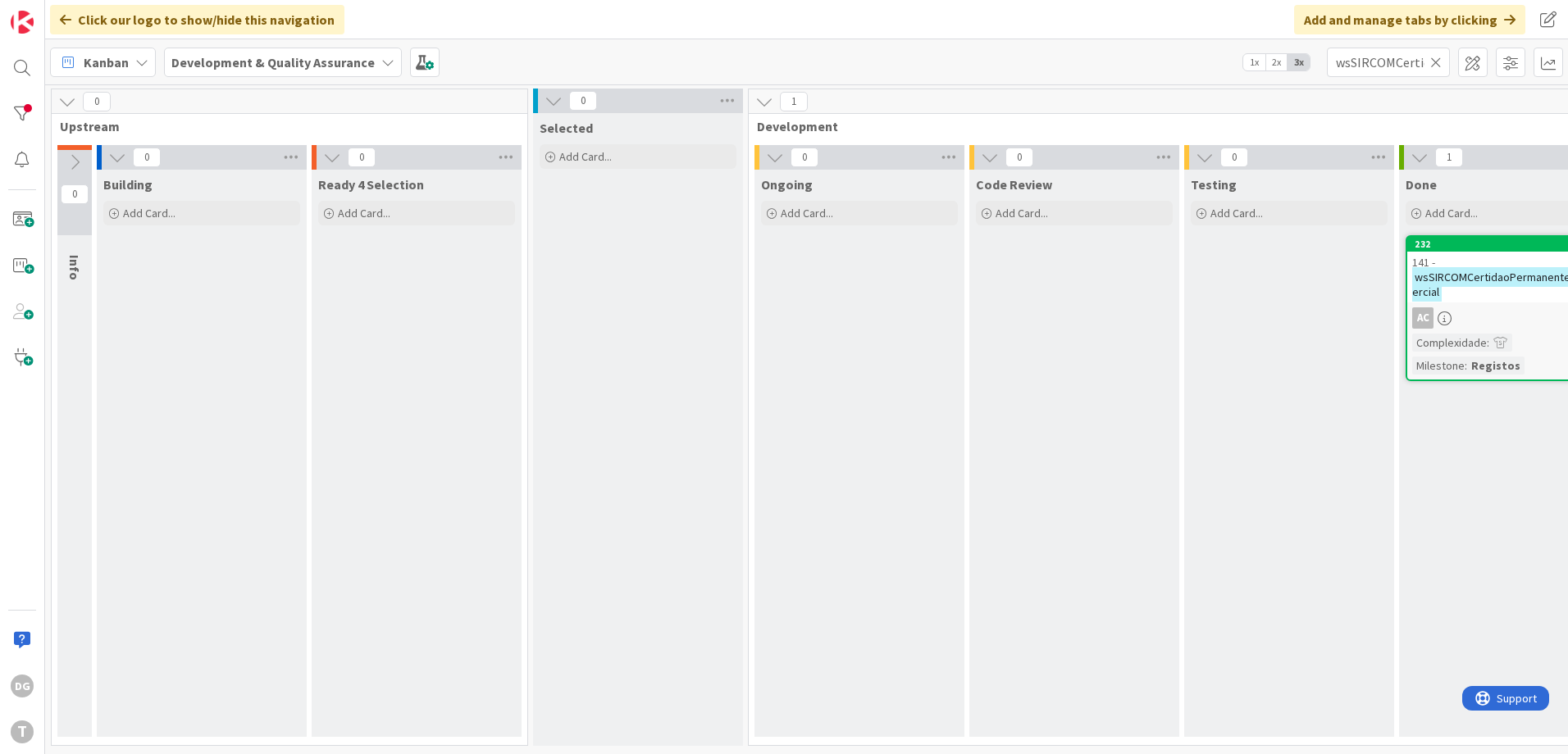 click at bounding box center (1436, 62) 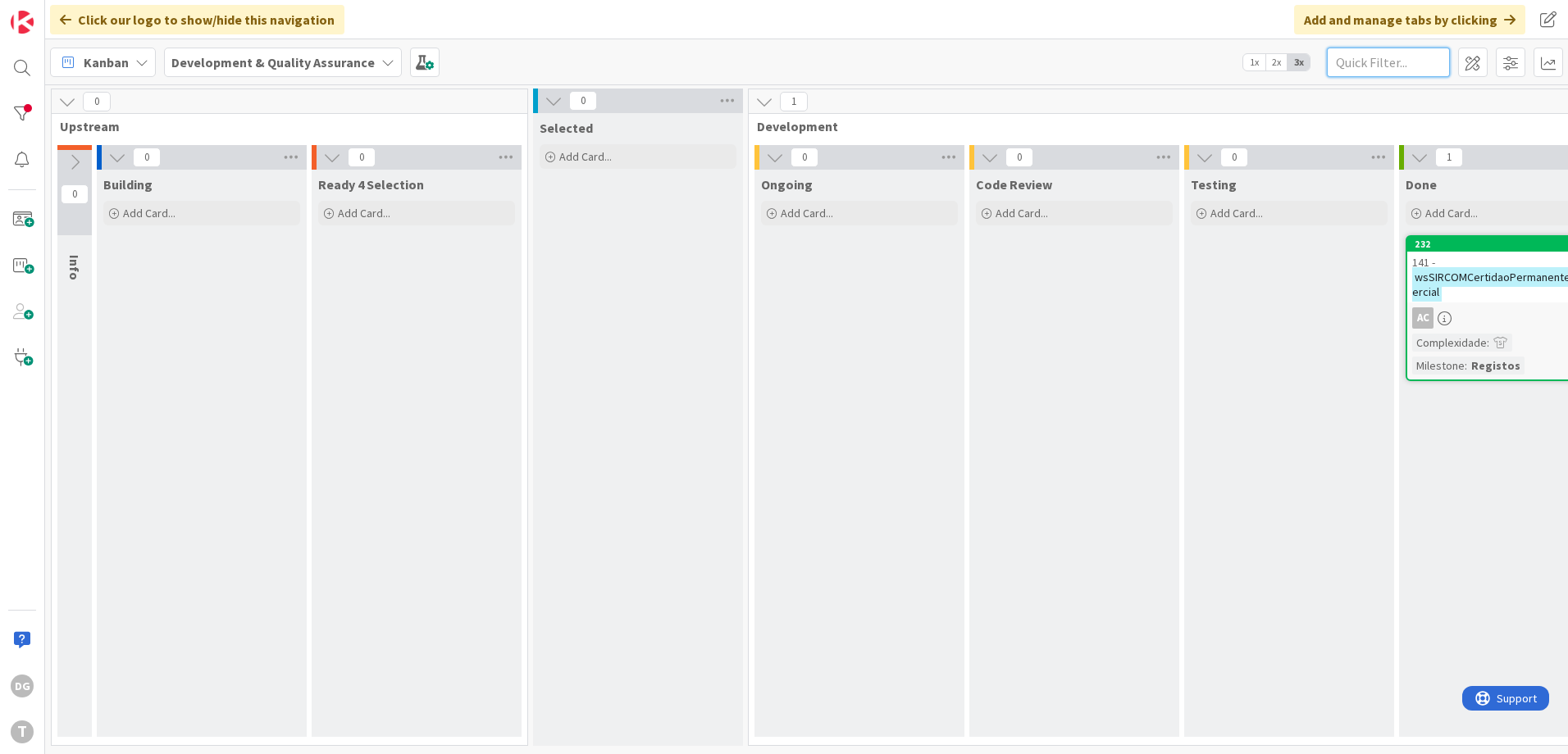 click at bounding box center (1388, 62) 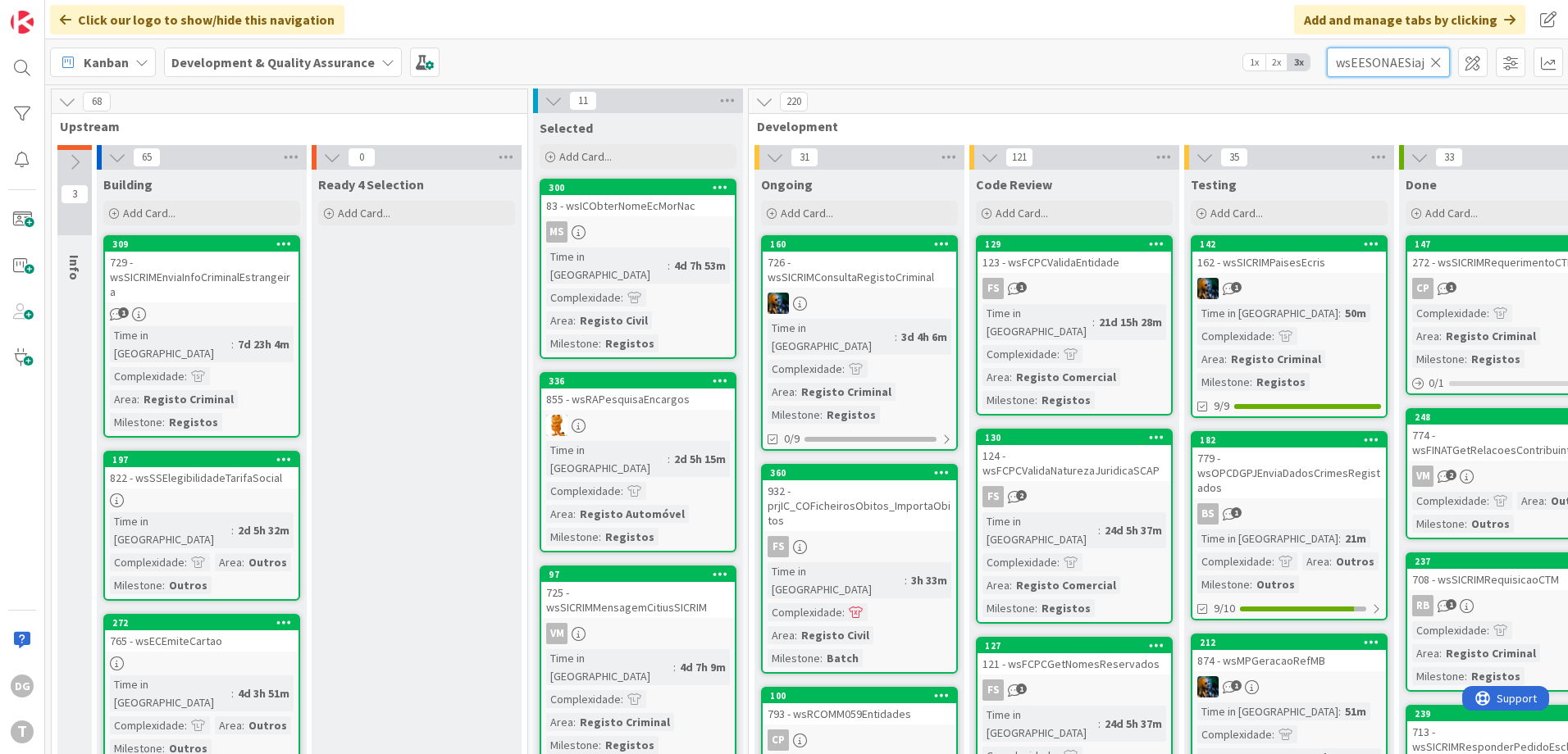 scroll, scrollTop: 0, scrollLeft: 73, axis: horizontal 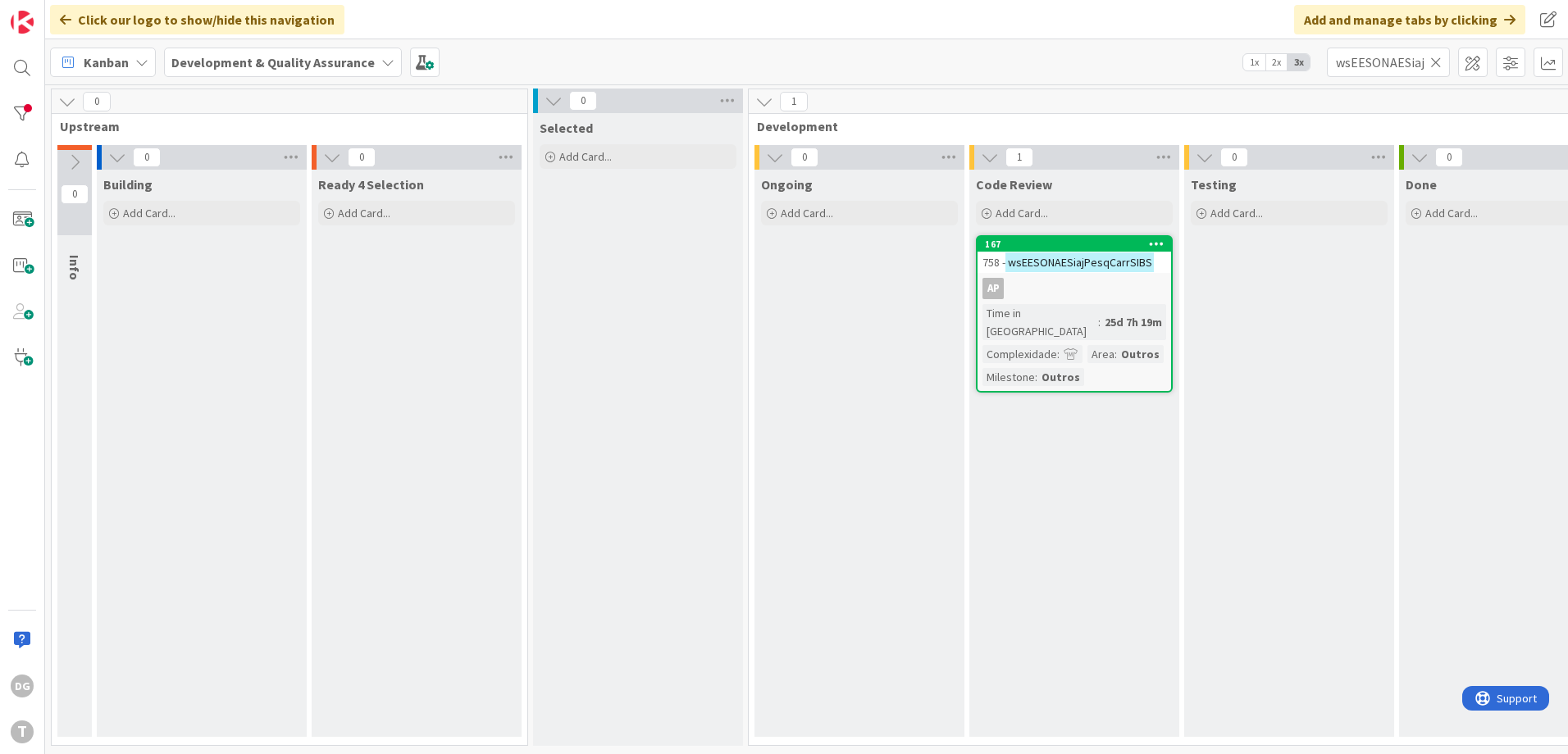 click on "167 758 -  wsEESONAESiajPesqCarrSIBS AP Time in [GEOGRAPHIC_DATA] : 25d 7h 19m Complexidade : Area : Outros Milestone : Outros" at bounding box center (1074, 314) 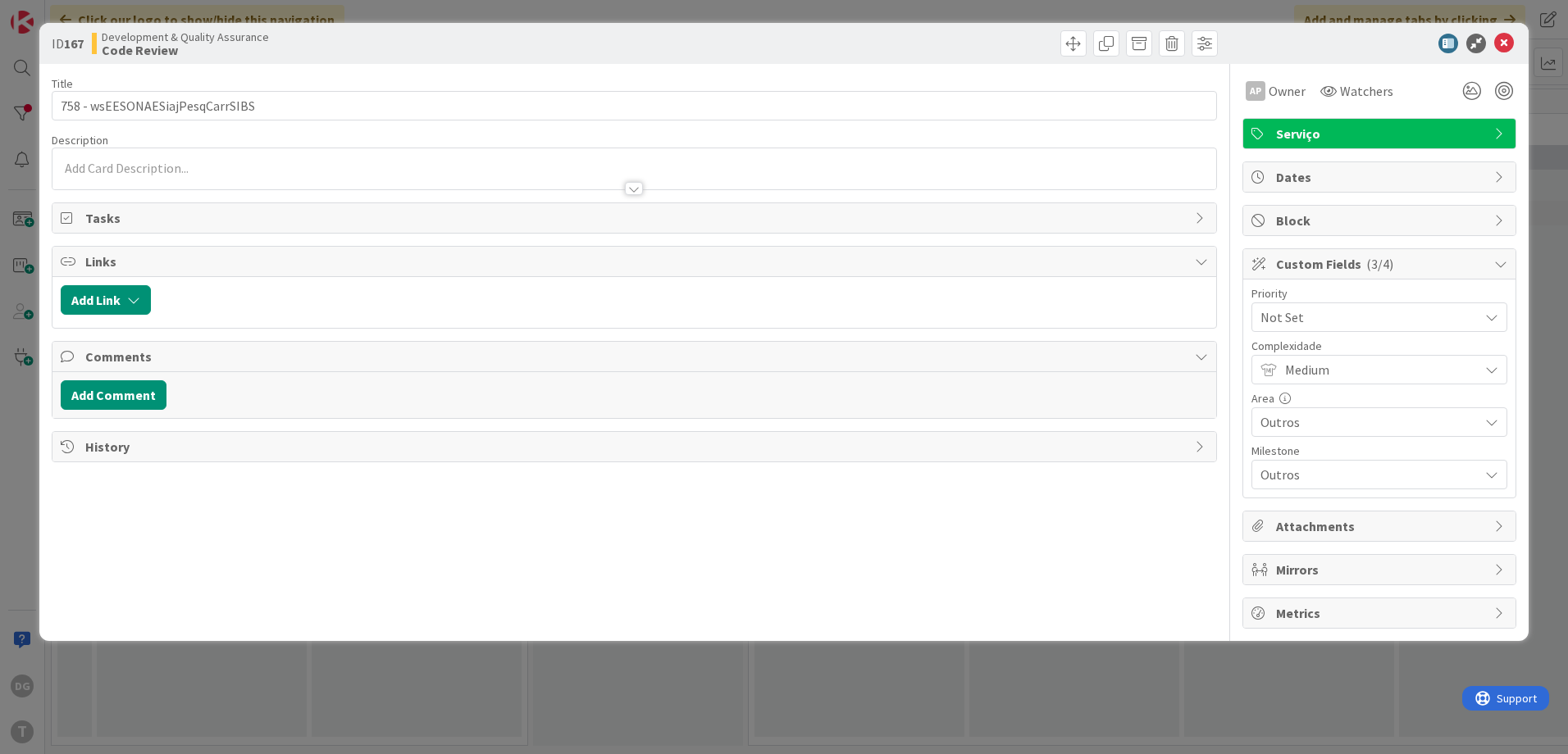 scroll, scrollTop: 0, scrollLeft: 0, axis: both 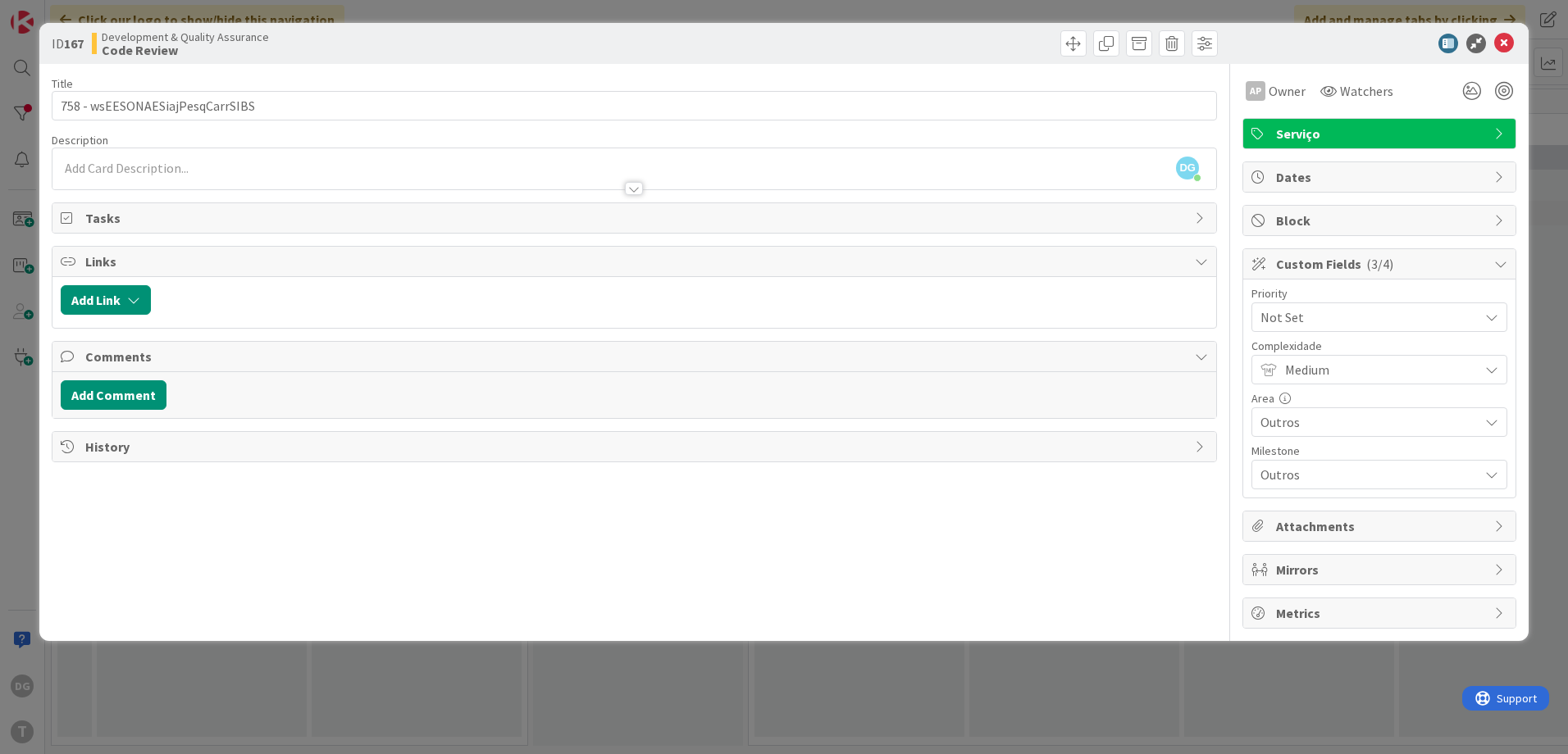 click on "Title 31 / 128 758 - wsEESONAESiajPesqCarrSIBS Description DG   [PERSON_NAME] just joined AP Owner Watchers Serviço Tasks Links Add Link Comments Add Comment History" at bounding box center (634, 346) 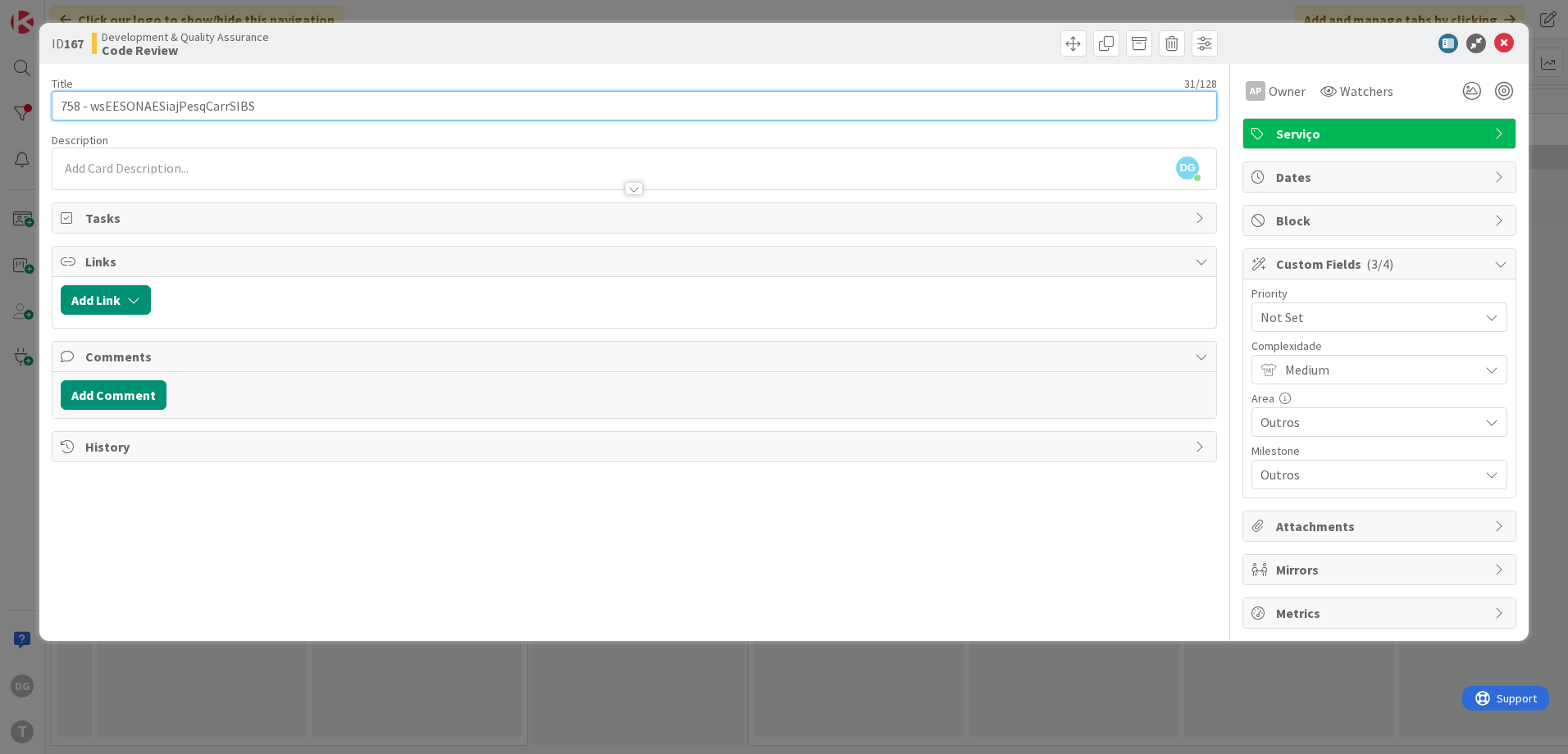 drag, startPoint x: 264, startPoint y: 108, endPoint x: 86, endPoint y: 90, distance: 178.9078 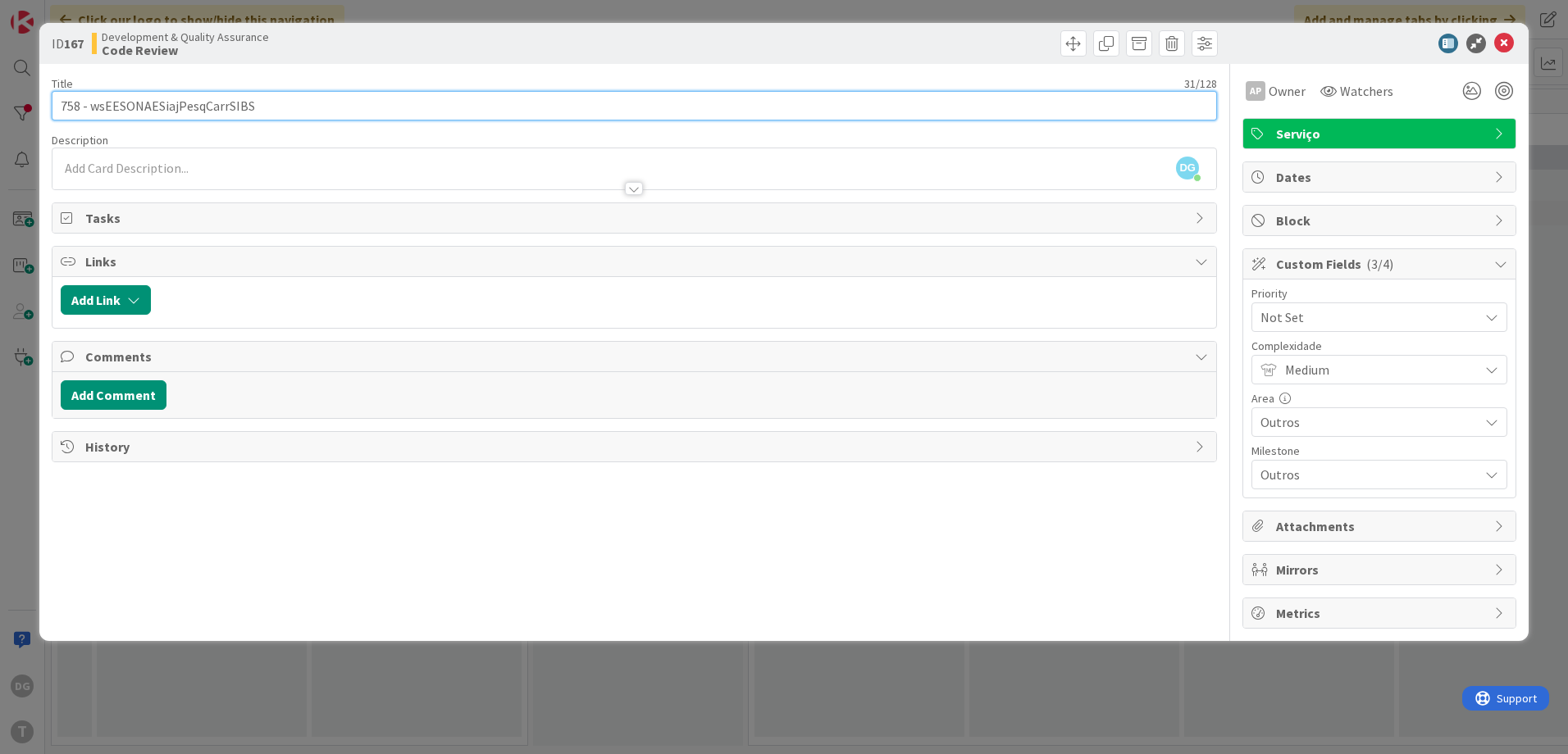 click on "758 - wsEESONAESiajPesqCarrSIBS" at bounding box center (634, 106) 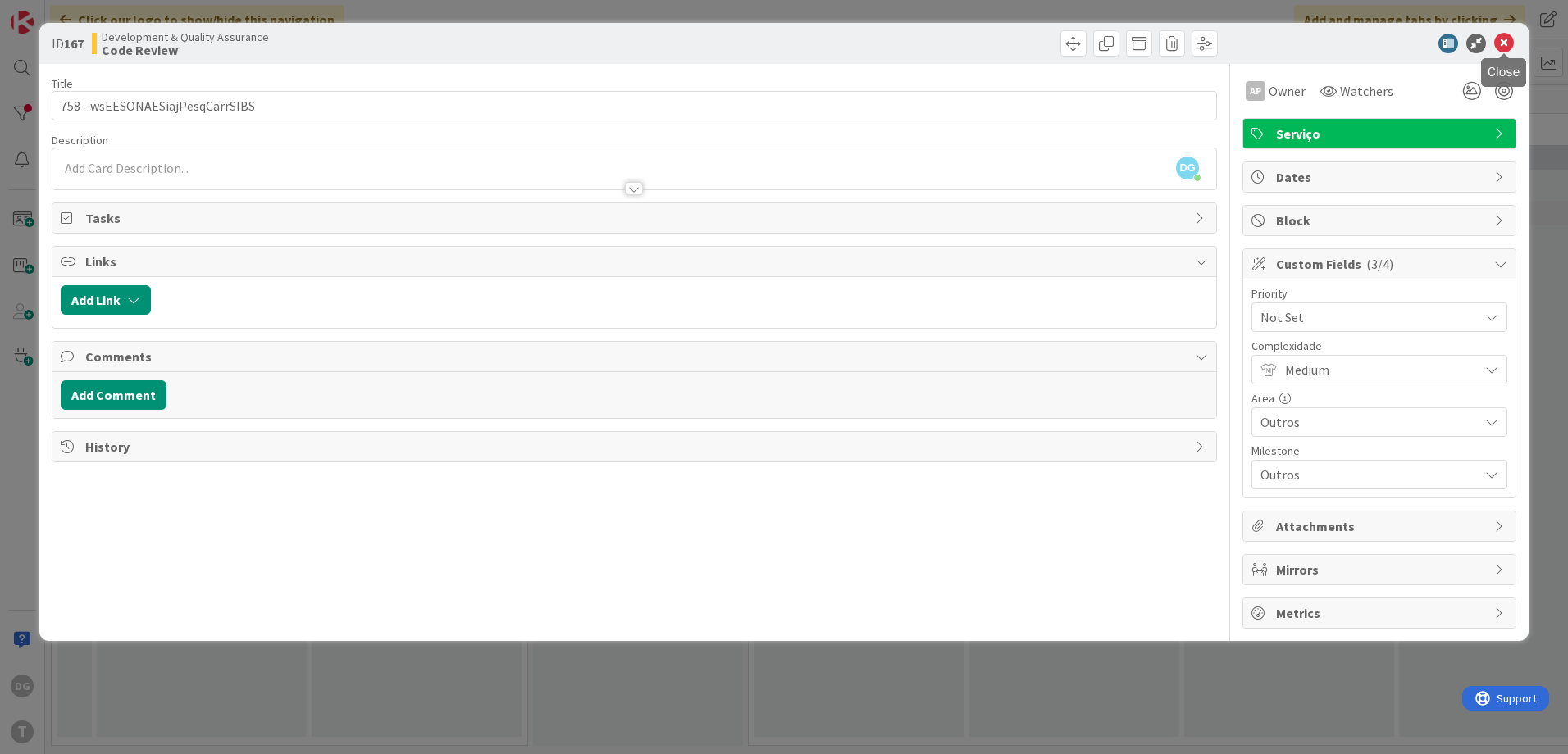 click at bounding box center (1504, 43) 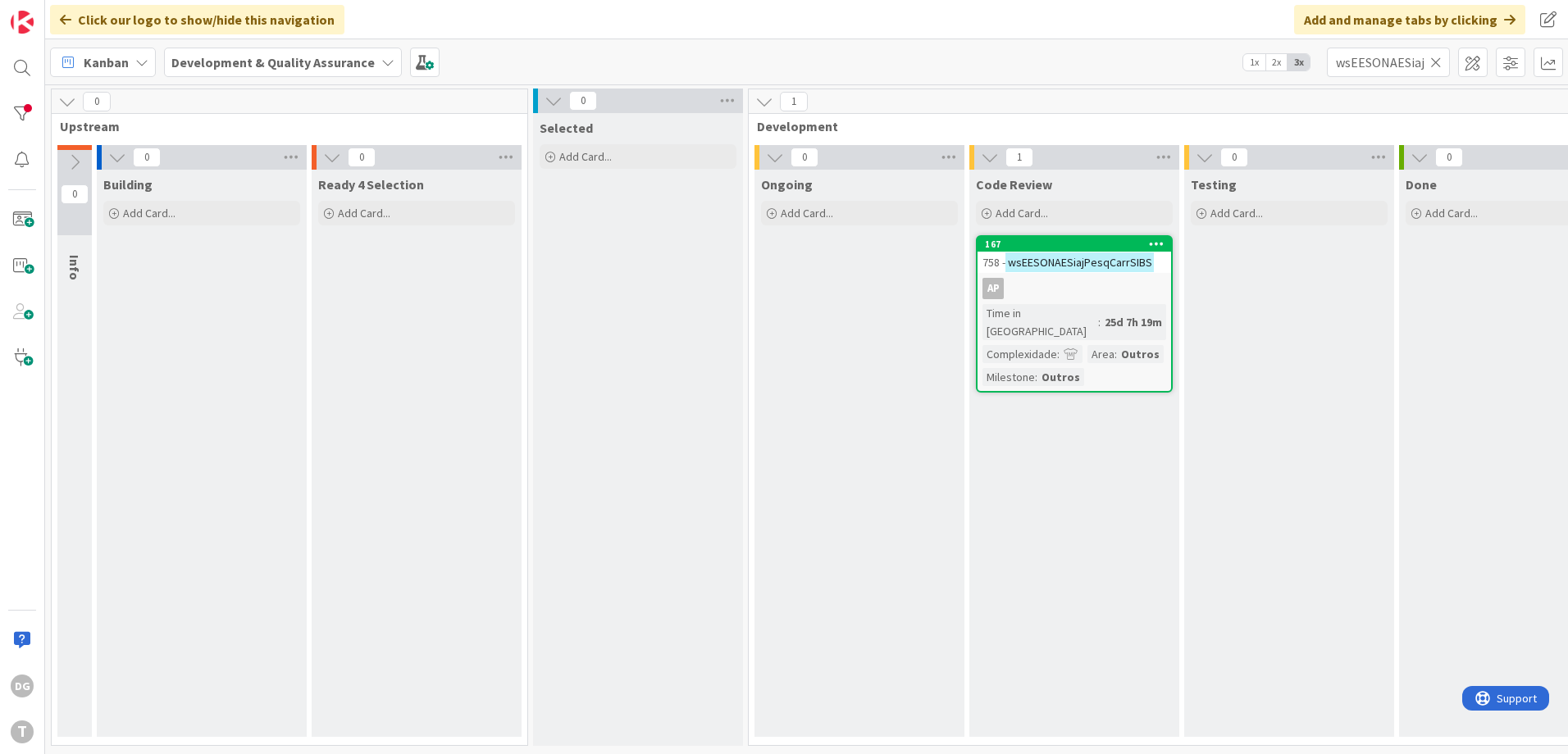 scroll, scrollTop: 0, scrollLeft: 0, axis: both 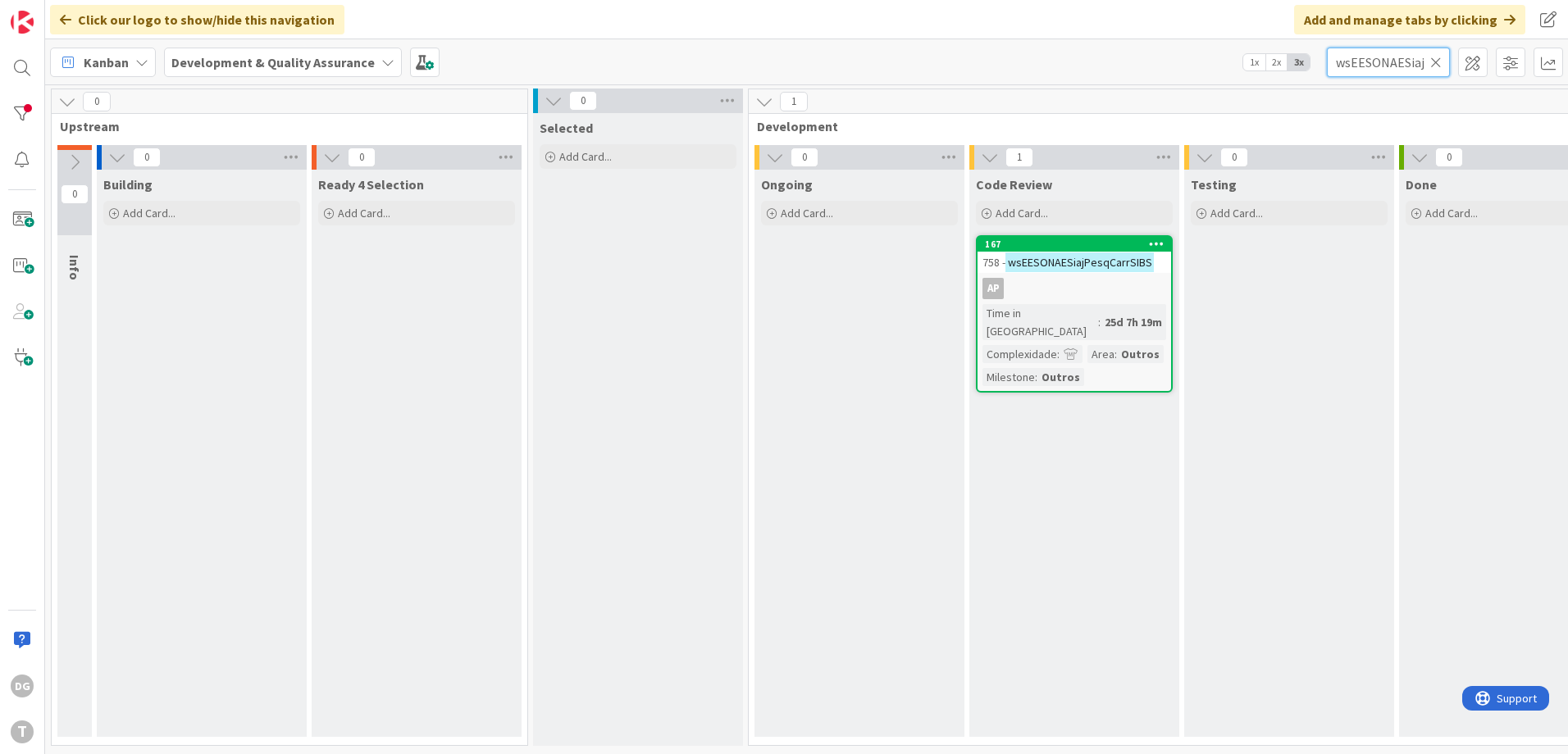 click on "wsEESONAESiajPesqCarrSIBS" at bounding box center (1388, 62) 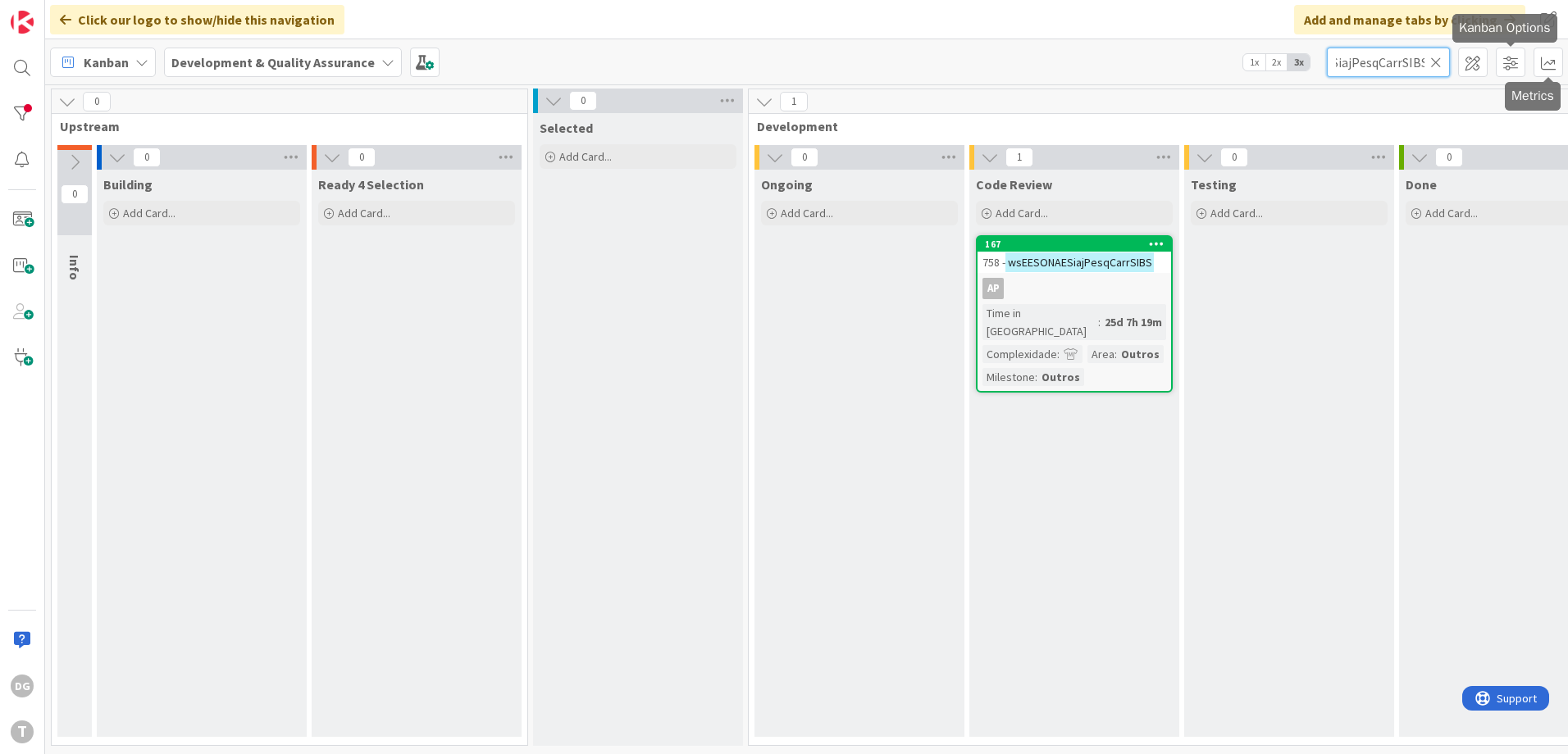 drag, startPoint x: 1403, startPoint y: 66, endPoint x: 1570, endPoint y: 79, distance: 167.5052 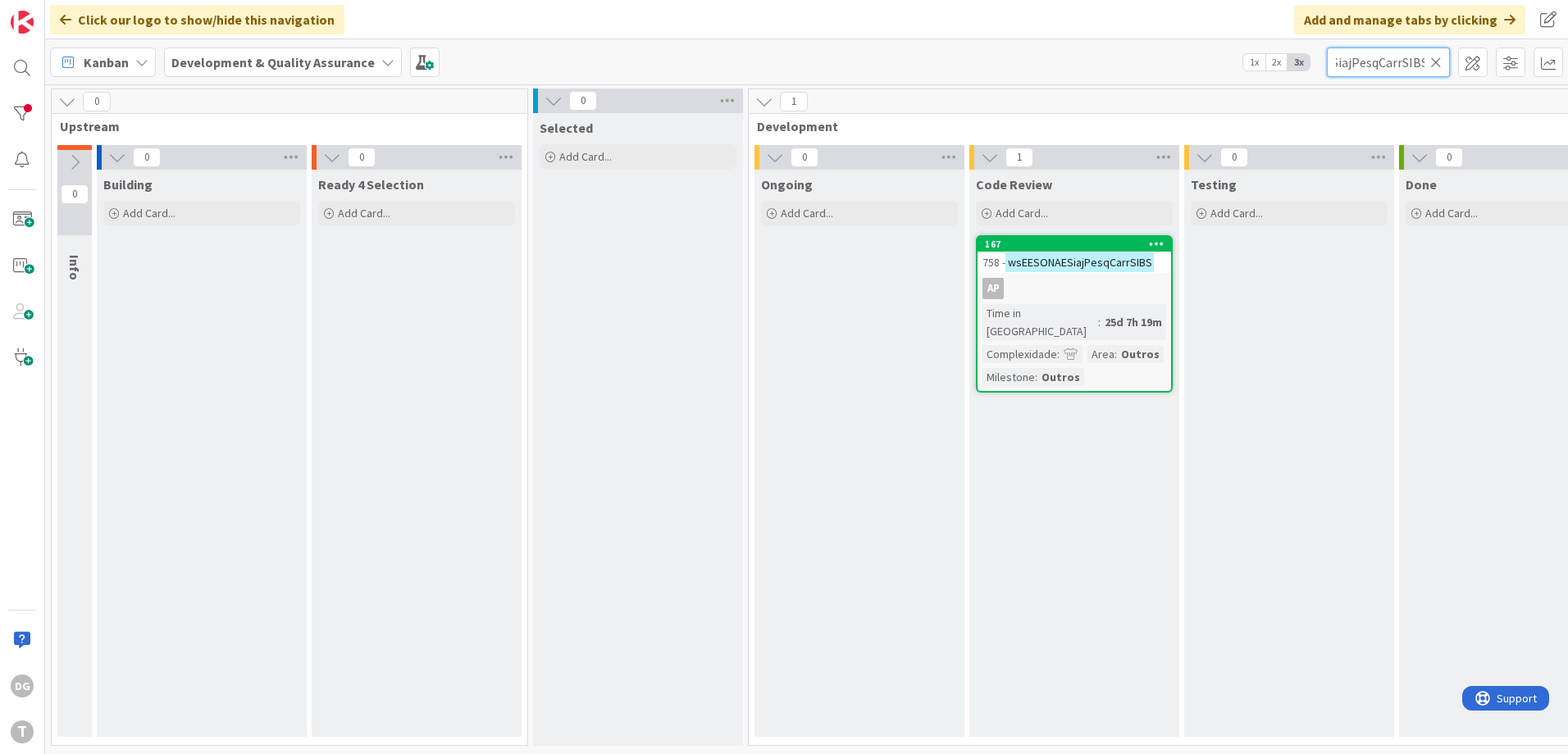 click on "wsEESONAESiajPesqCarrSIBS" at bounding box center [1388, 62] 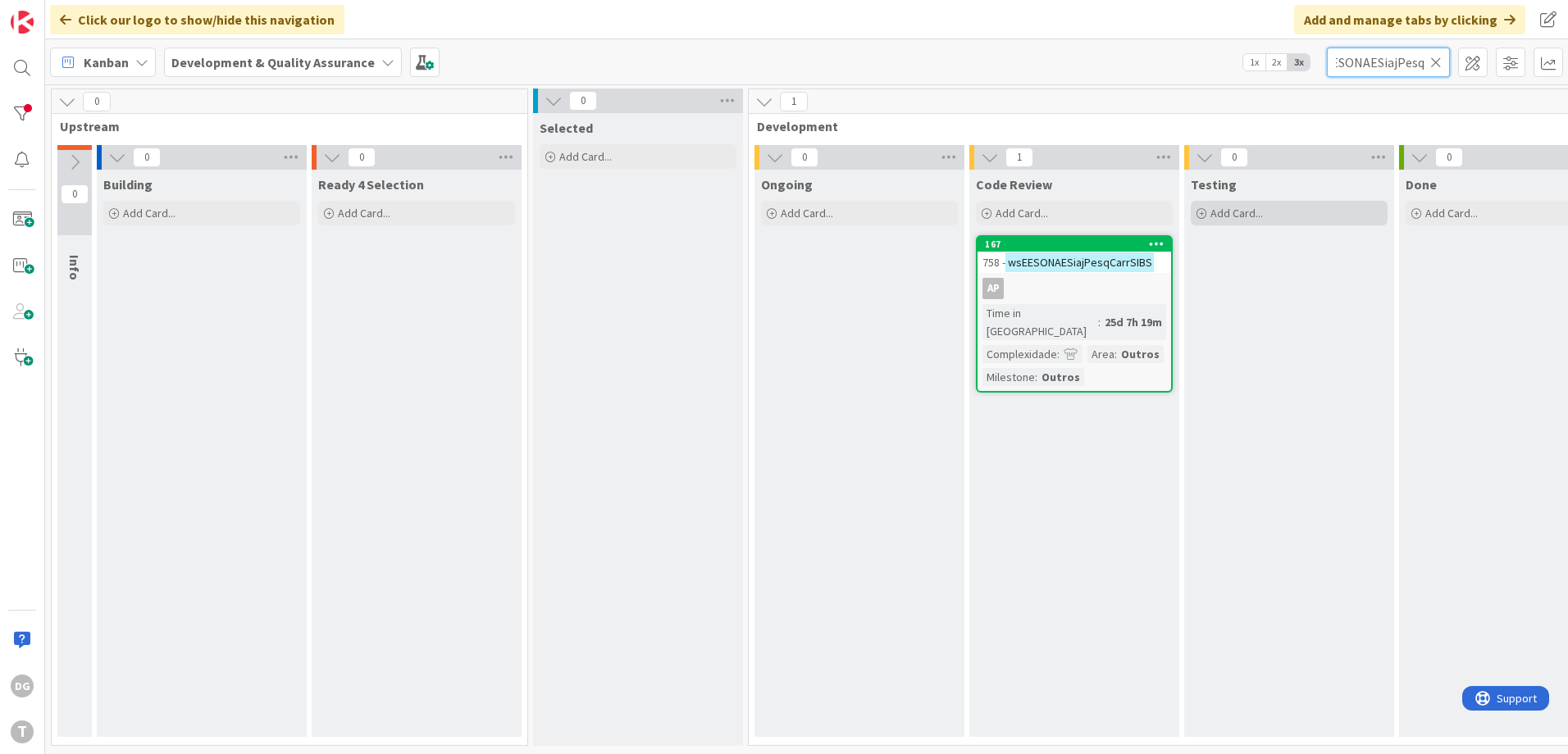 scroll, scrollTop: 0, scrollLeft: 25, axis: horizontal 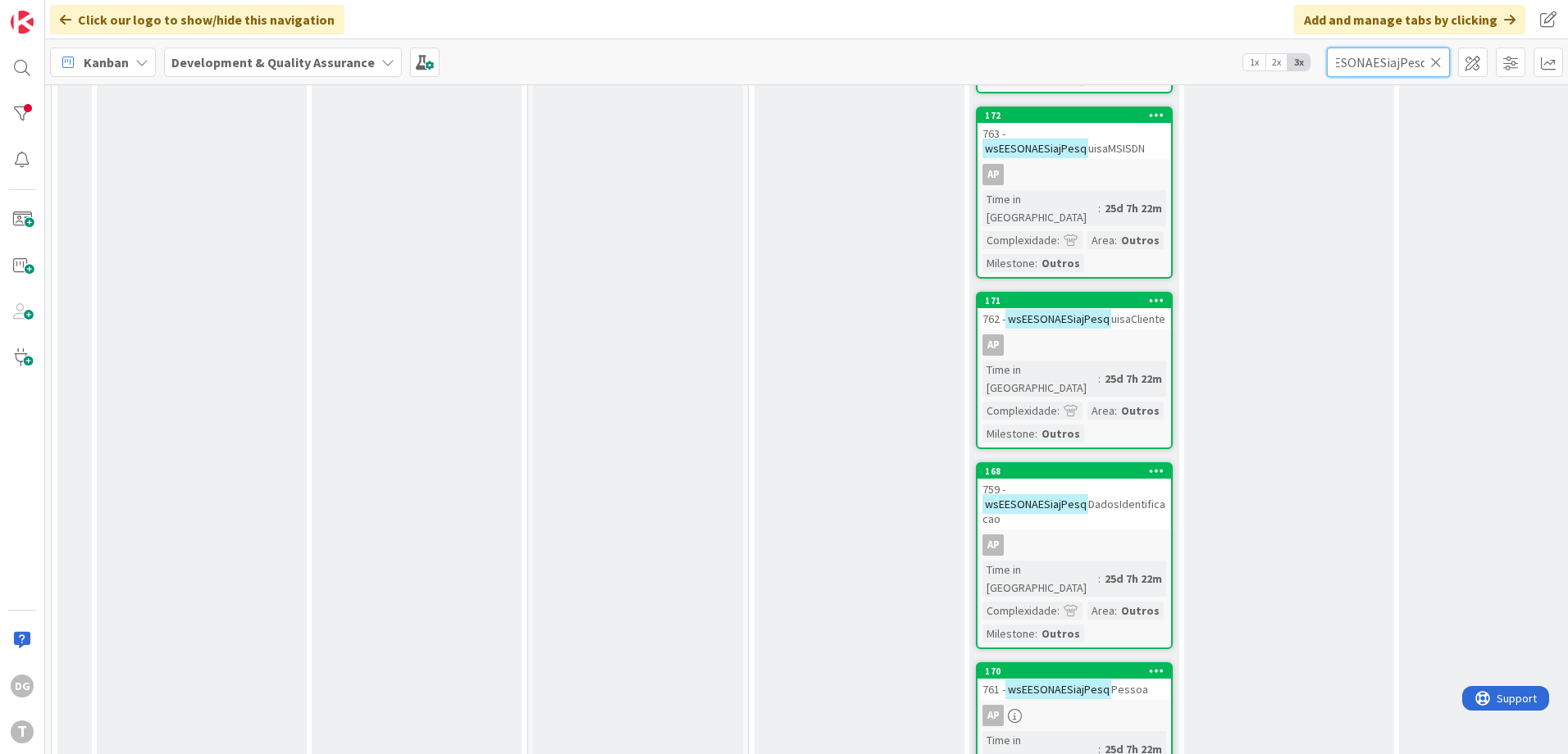 type on "wsEESONAESiajPesq" 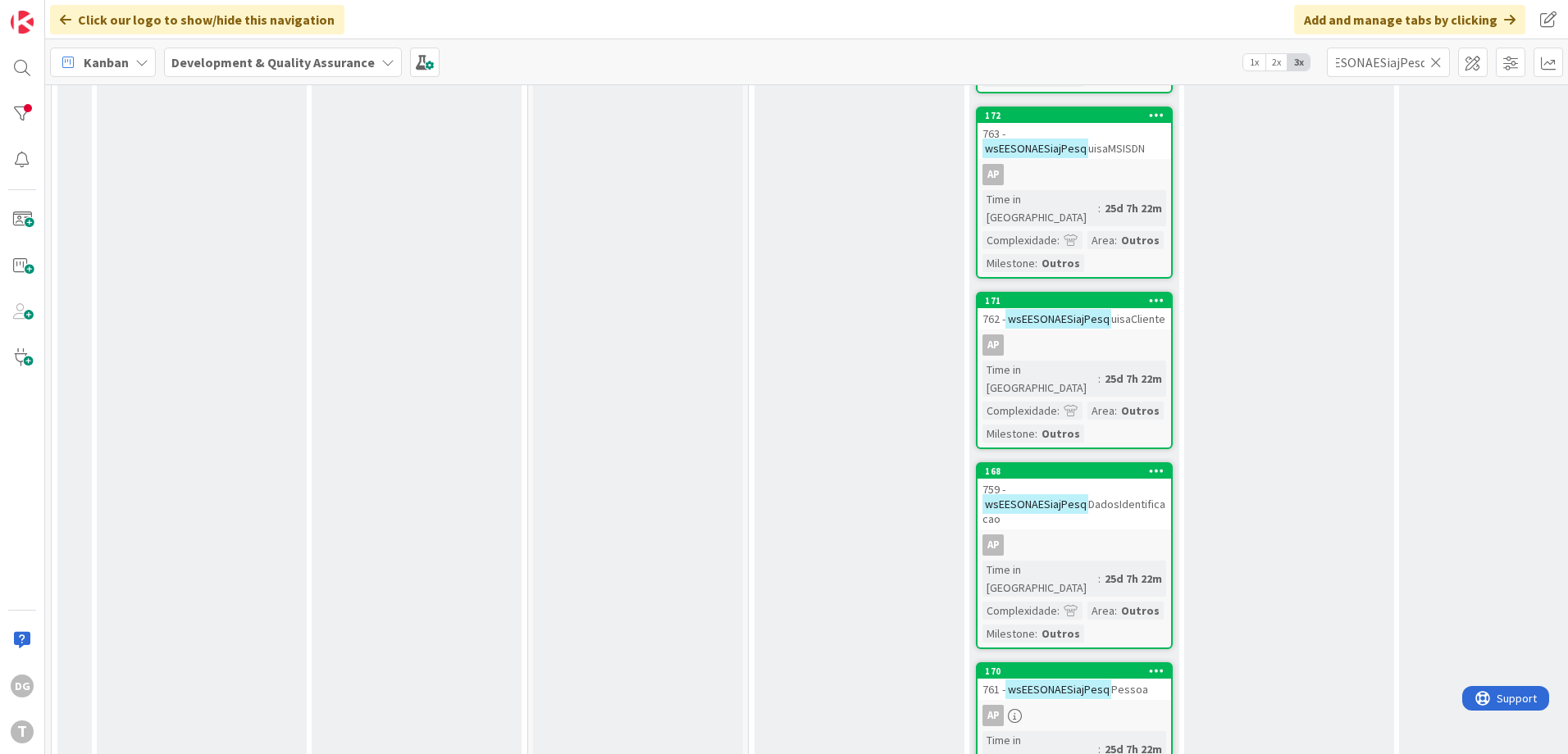 scroll, scrollTop: 0, scrollLeft: 0, axis: both 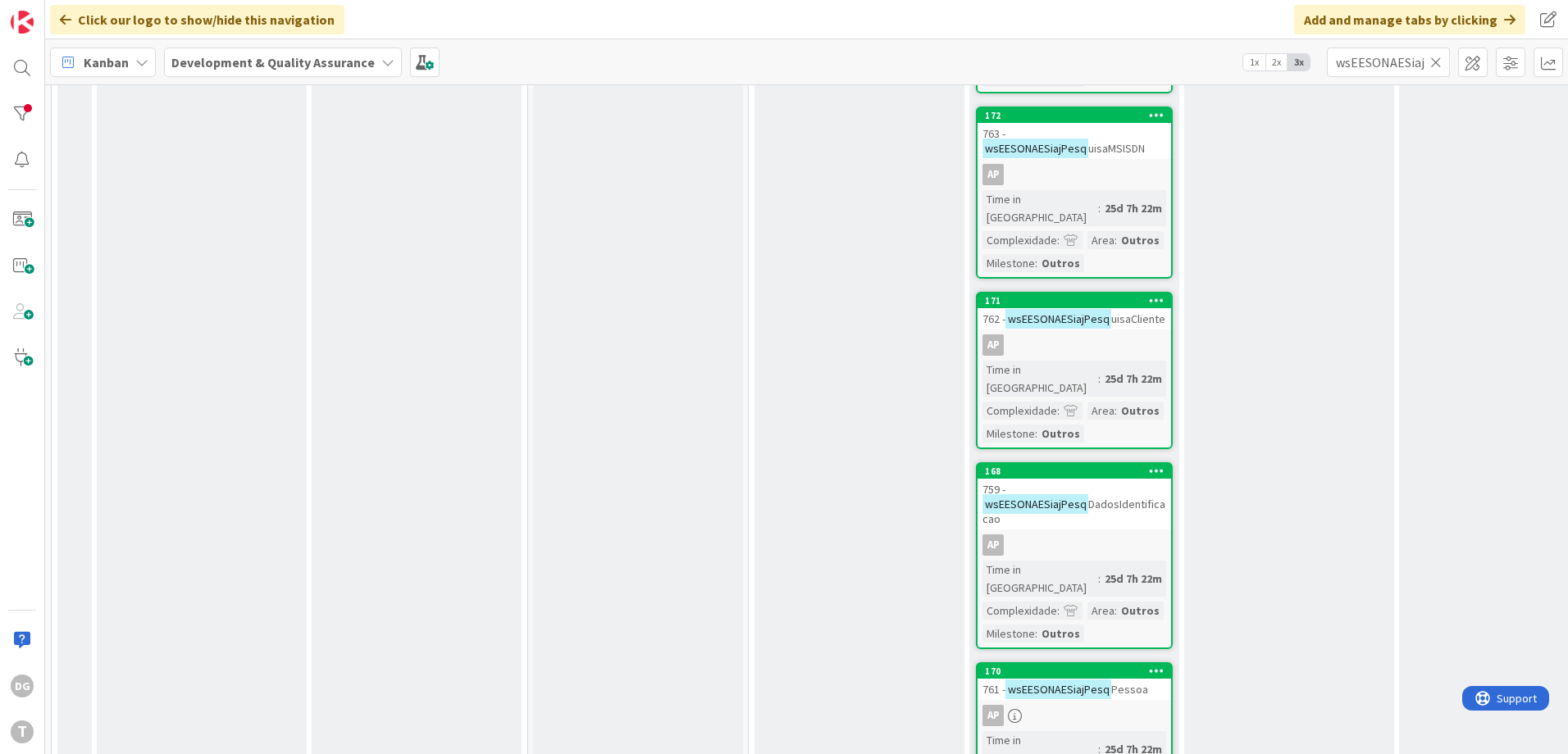 click at bounding box center [1436, 62] 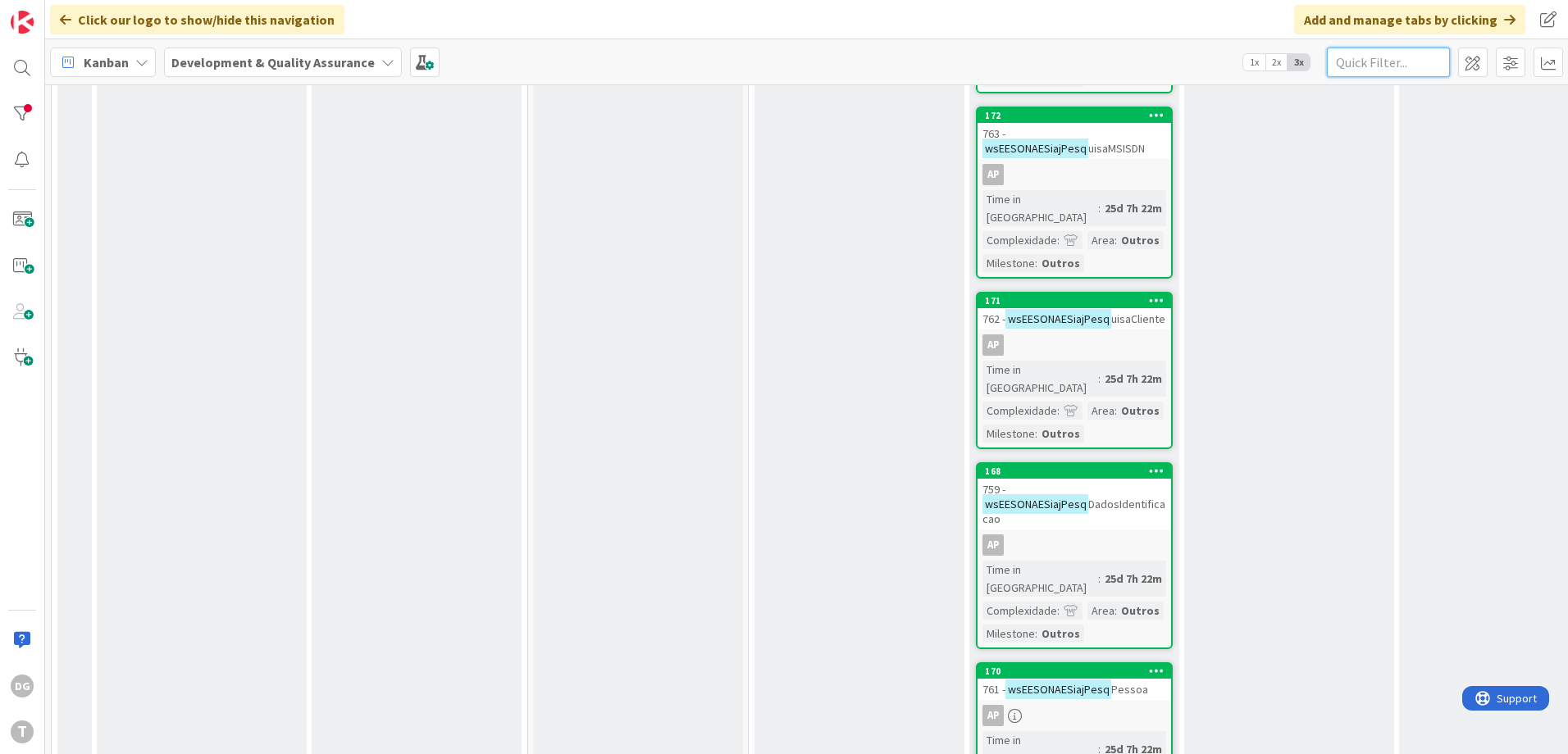 click at bounding box center [1388, 62] 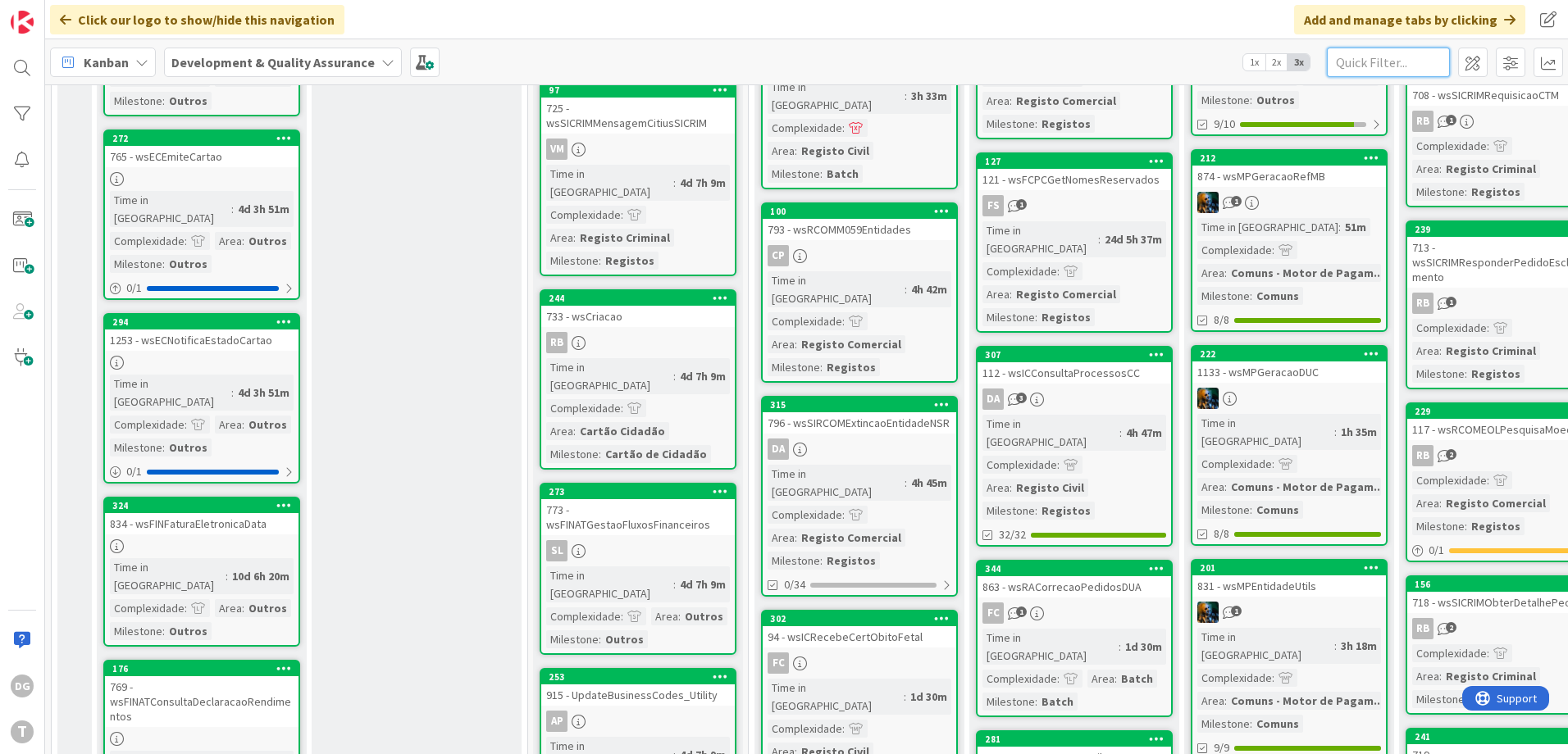 paste on "wsSIRPPedidoCodigoIPS" 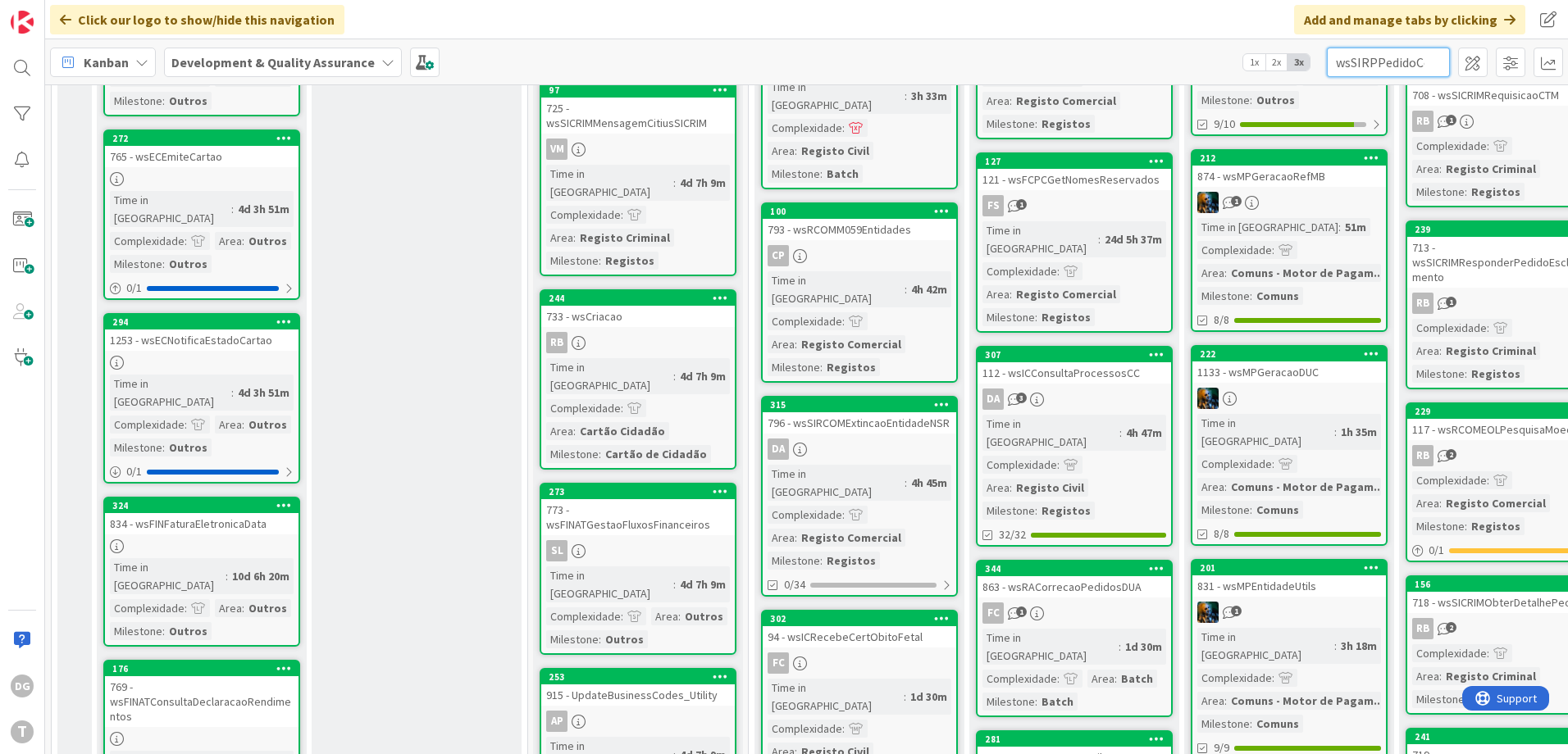 scroll, scrollTop: 0, scrollLeft: 46, axis: horizontal 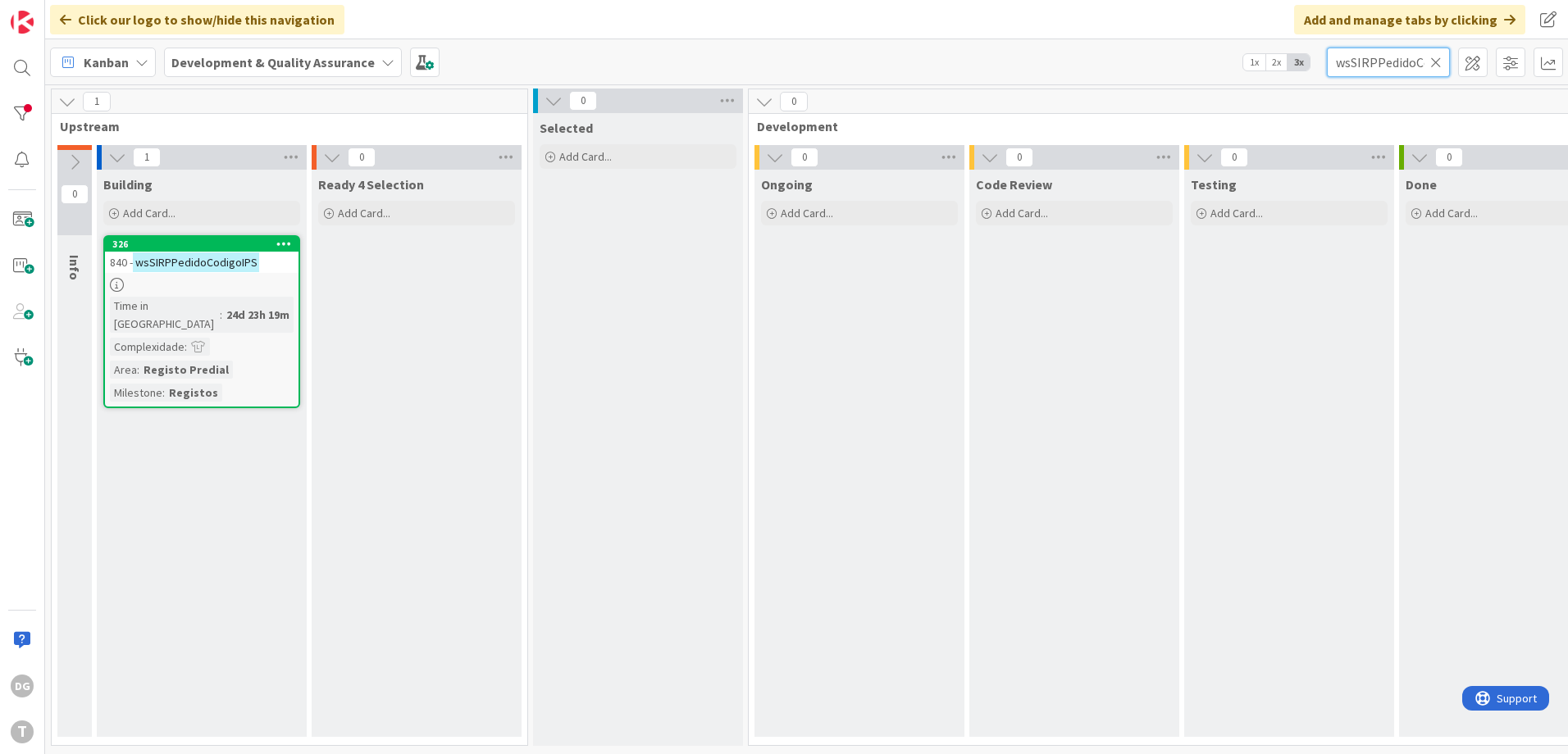 click on "wsSIRPPedidoCodigoIPS" at bounding box center [1388, 62] 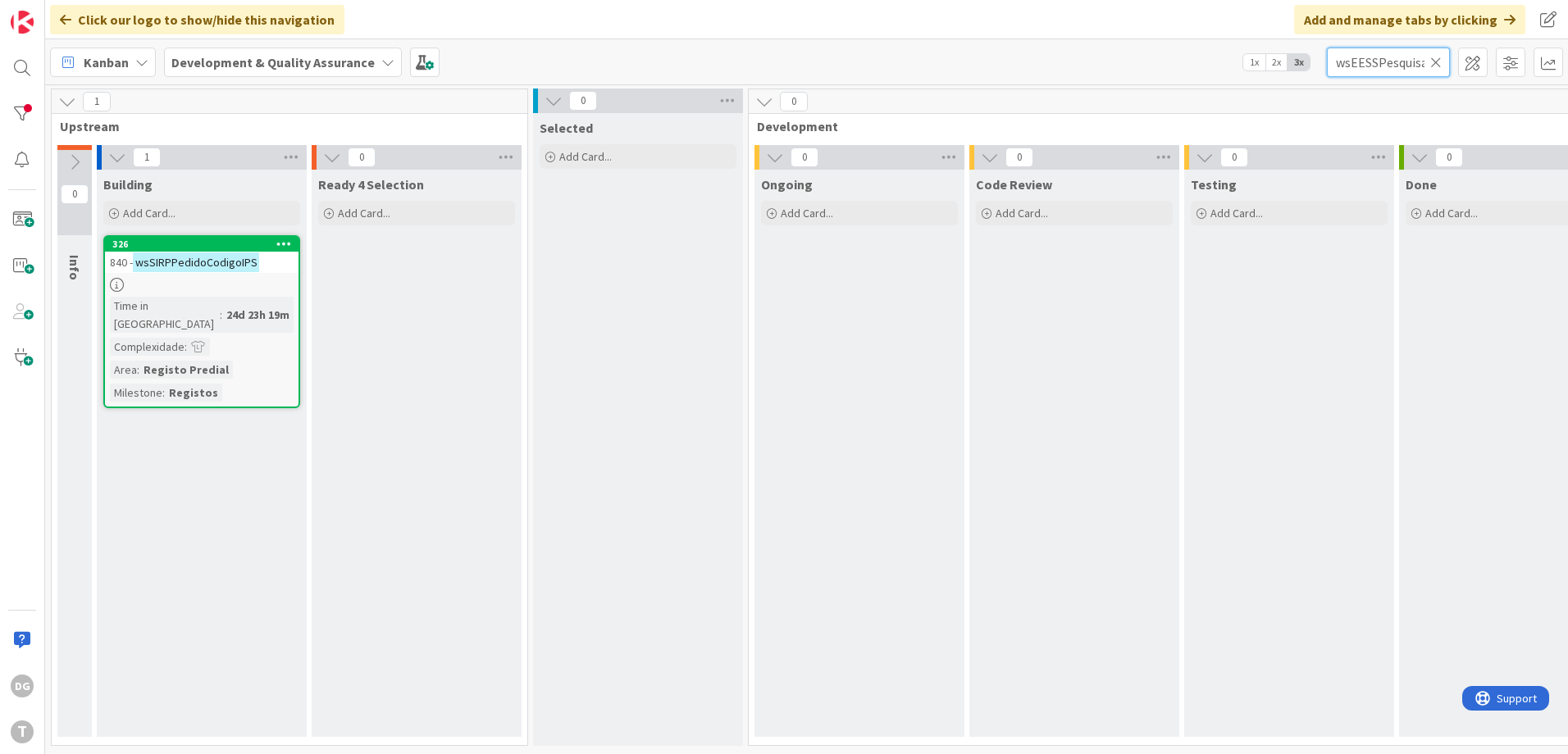 scroll, scrollTop: 0, scrollLeft: 160, axis: horizontal 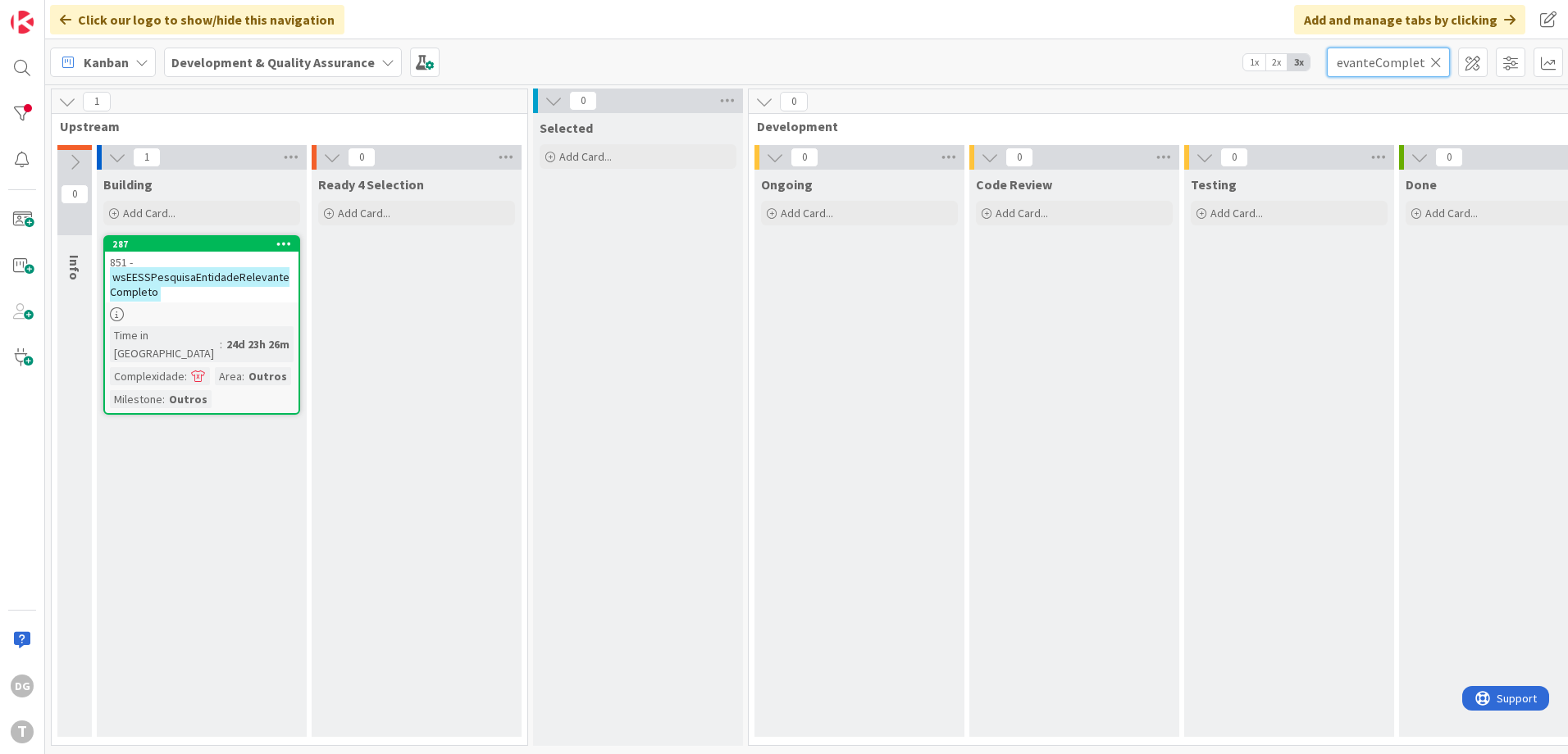 type on "wsEESSPesquisaEntidadeRelevanteCompleto" 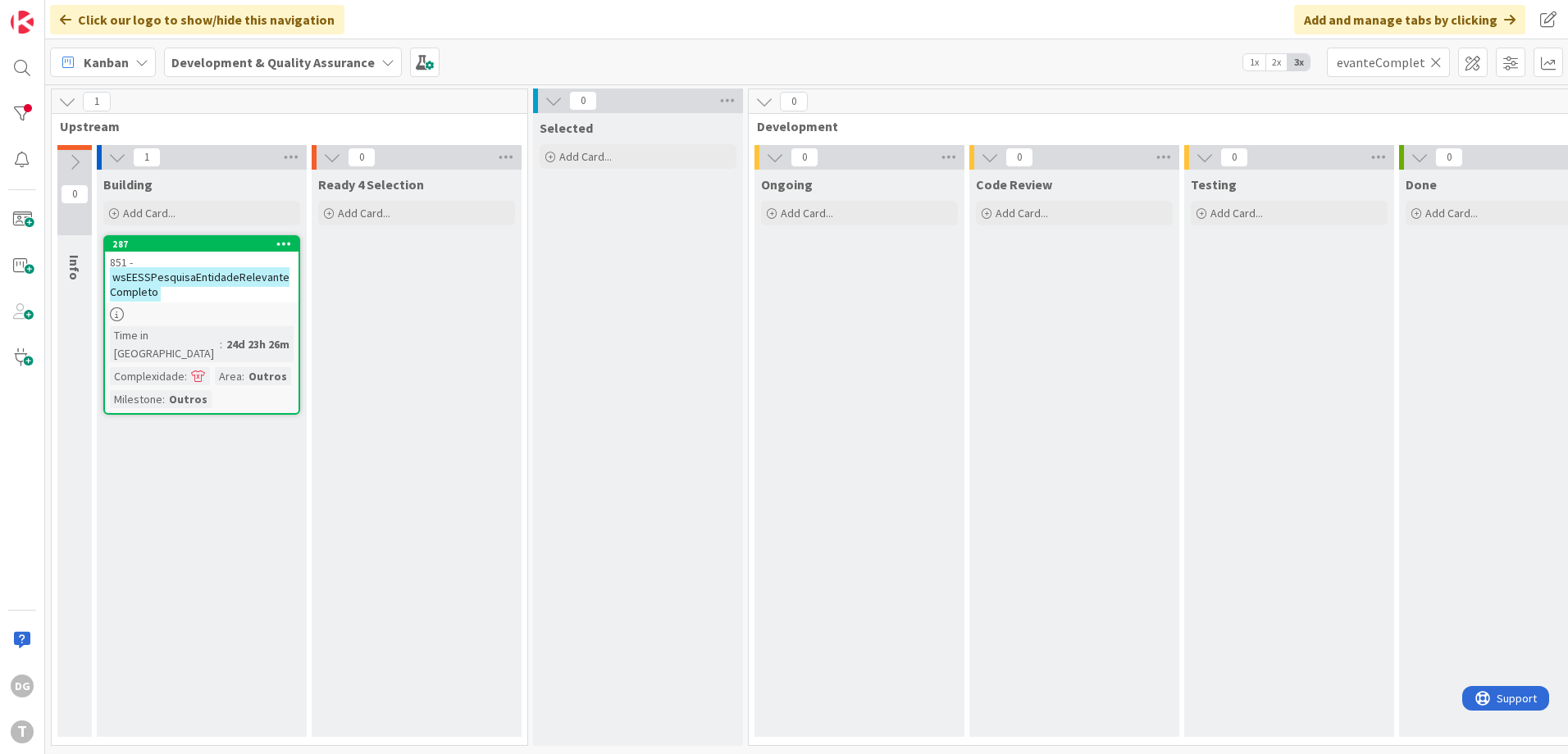 scroll, scrollTop: 0, scrollLeft: 0, axis: both 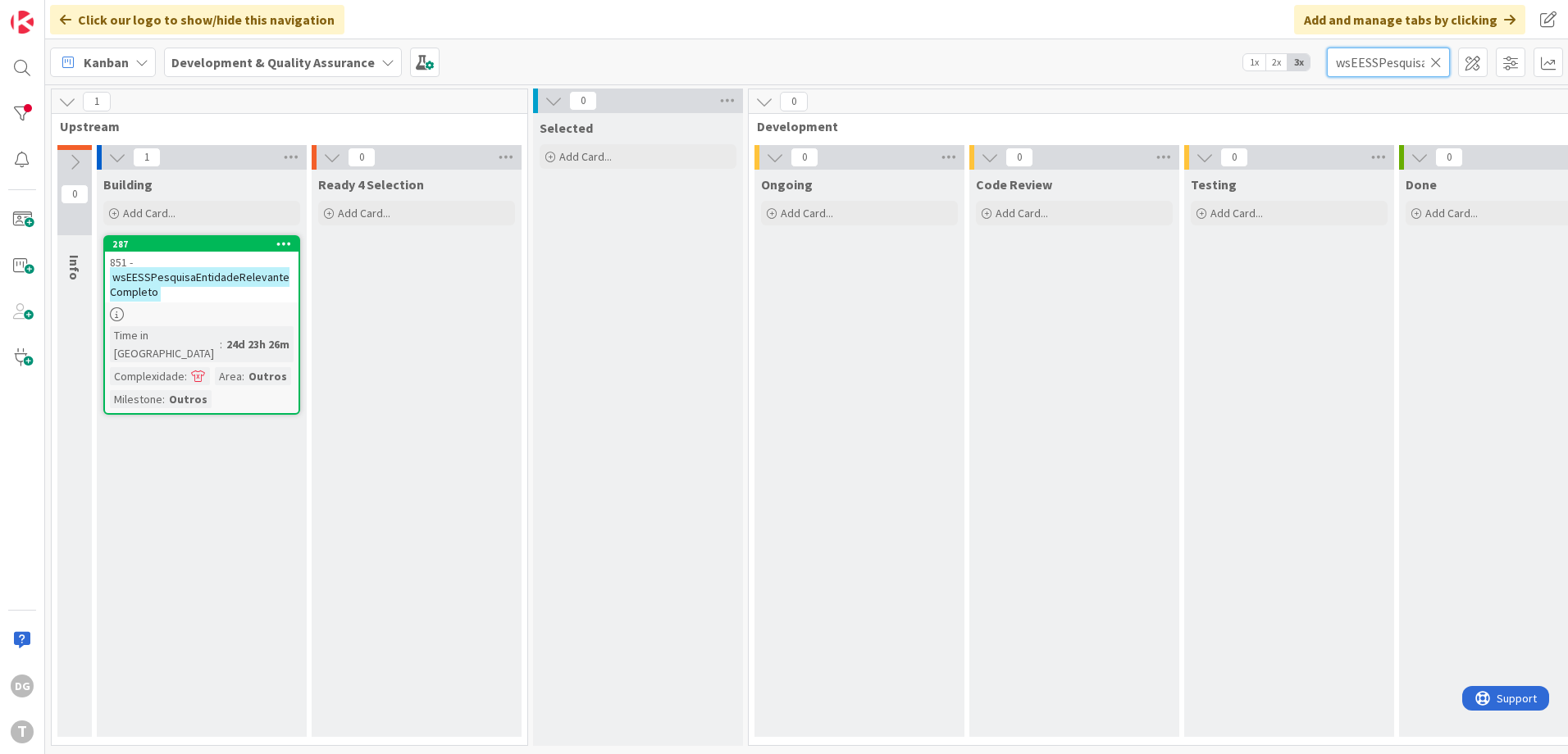 click on "wsEESSPesquisaEntidadeRelevanteCompleto" at bounding box center (1388, 62) 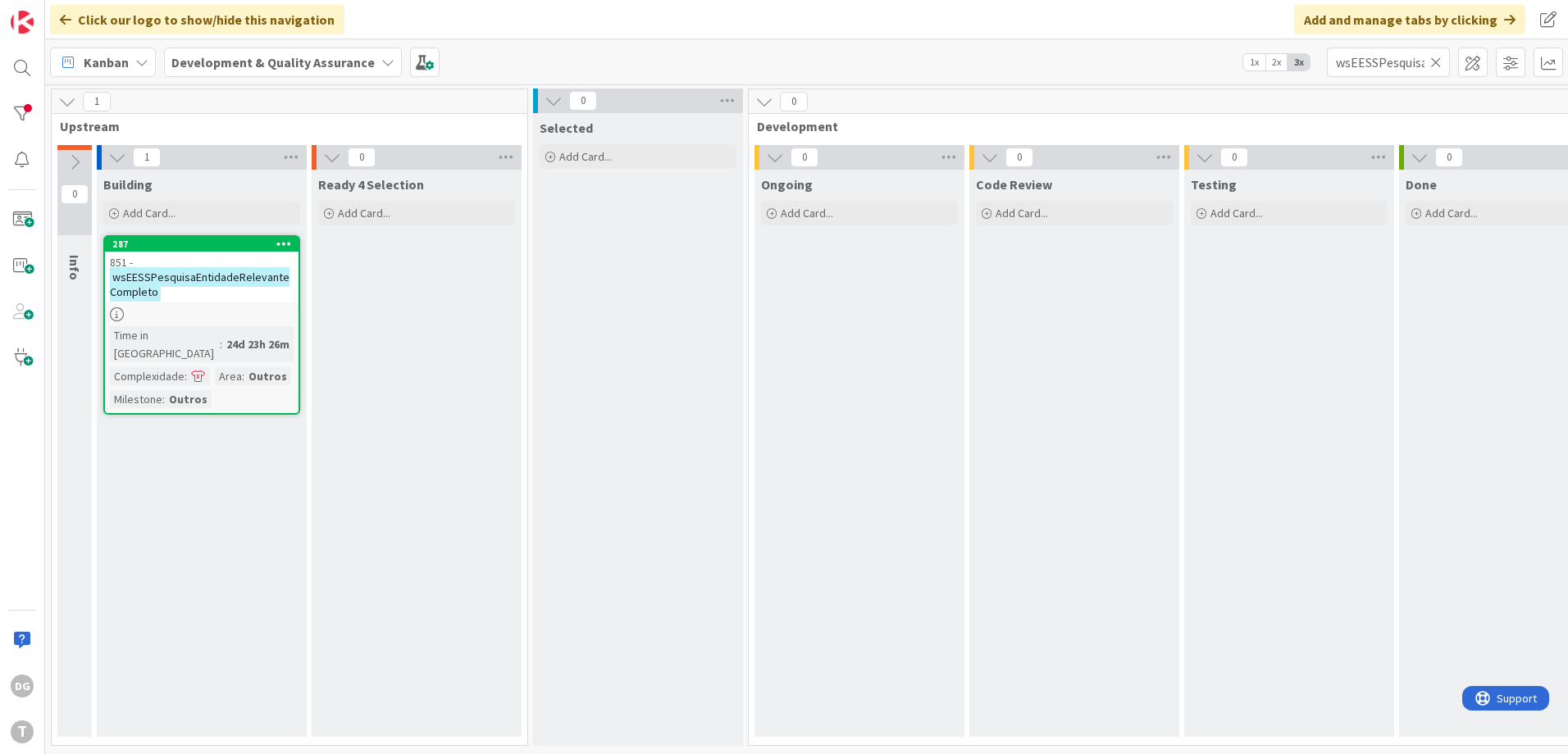 click at bounding box center [1436, 62] 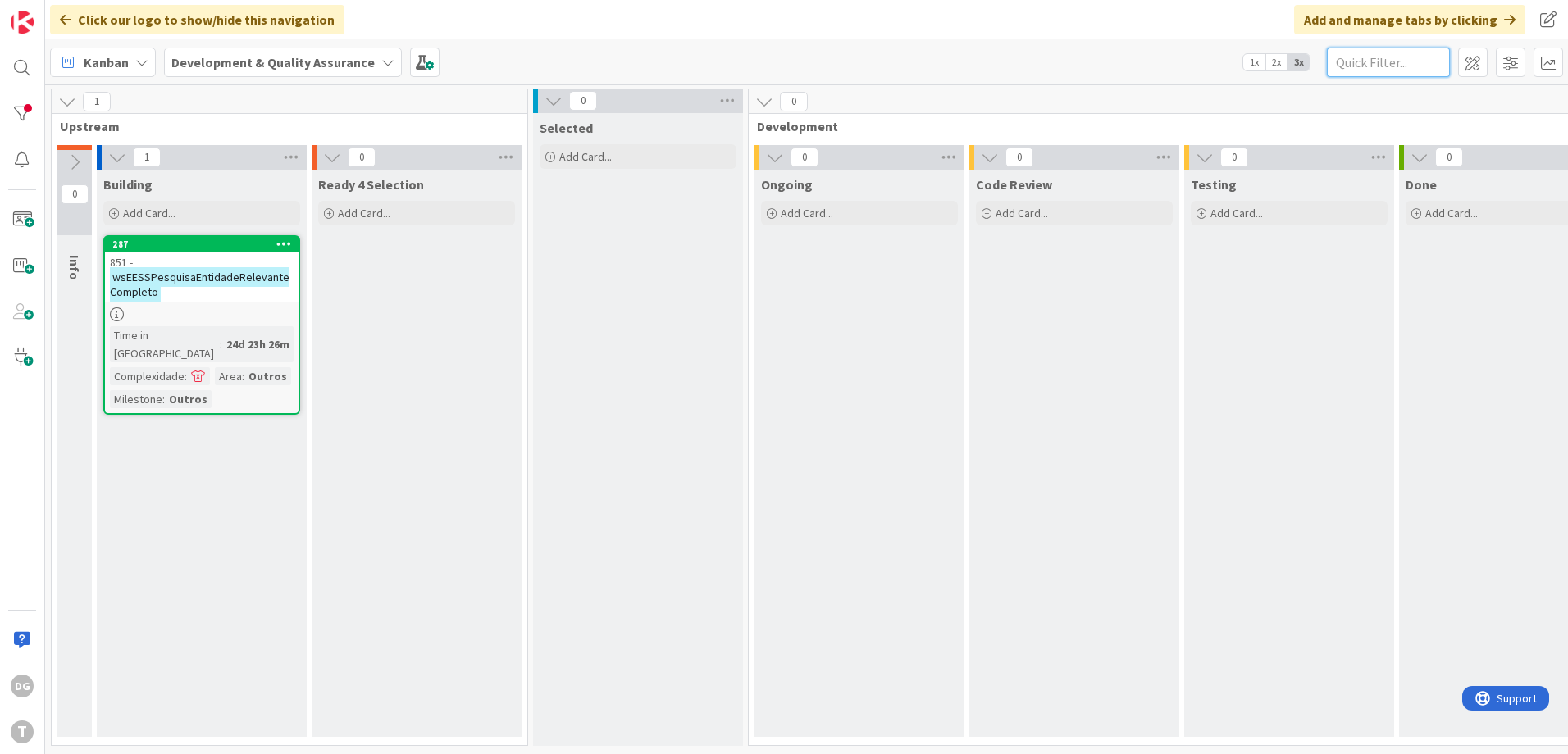 click at bounding box center (1388, 62) 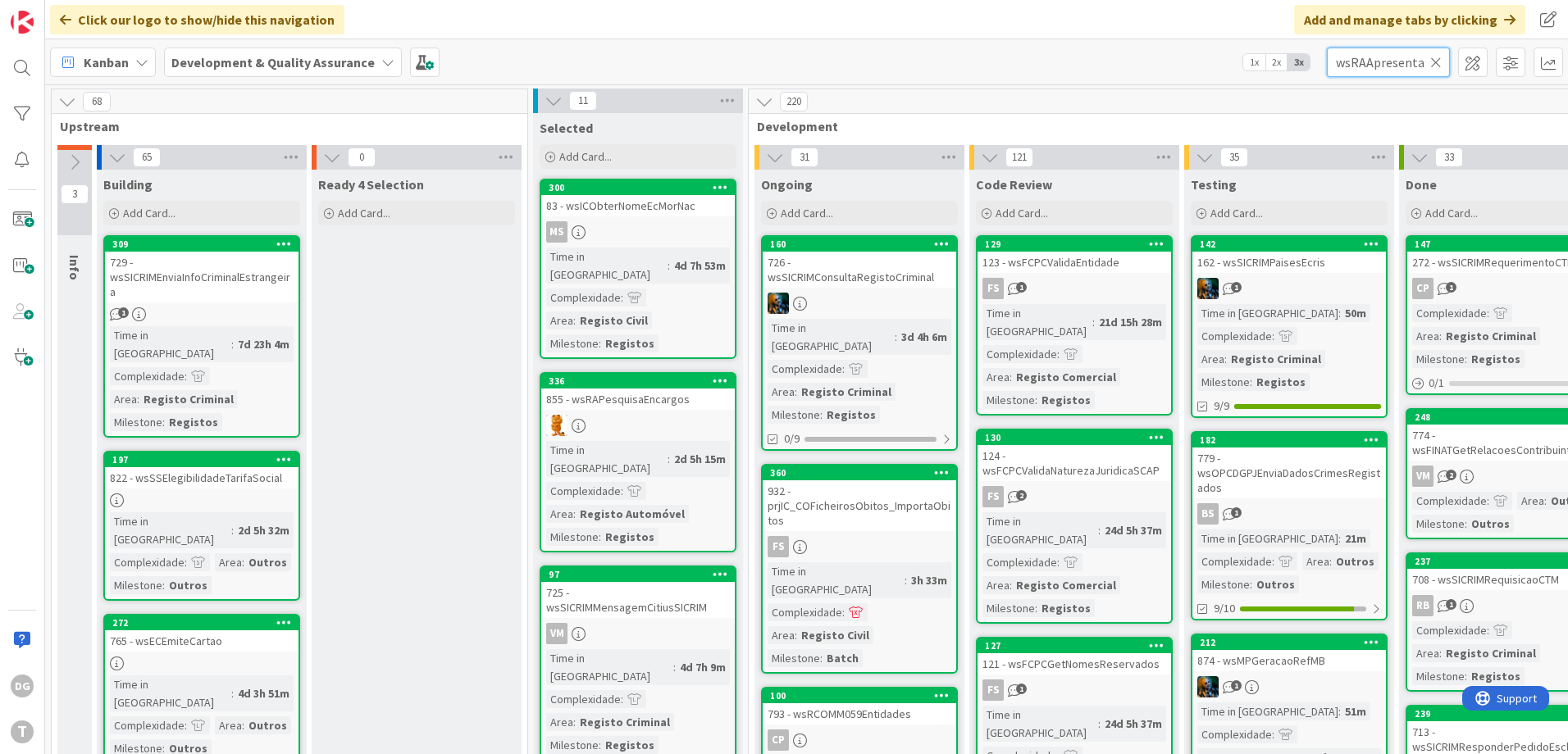 scroll, scrollTop: 0, scrollLeft: 16, axis: horizontal 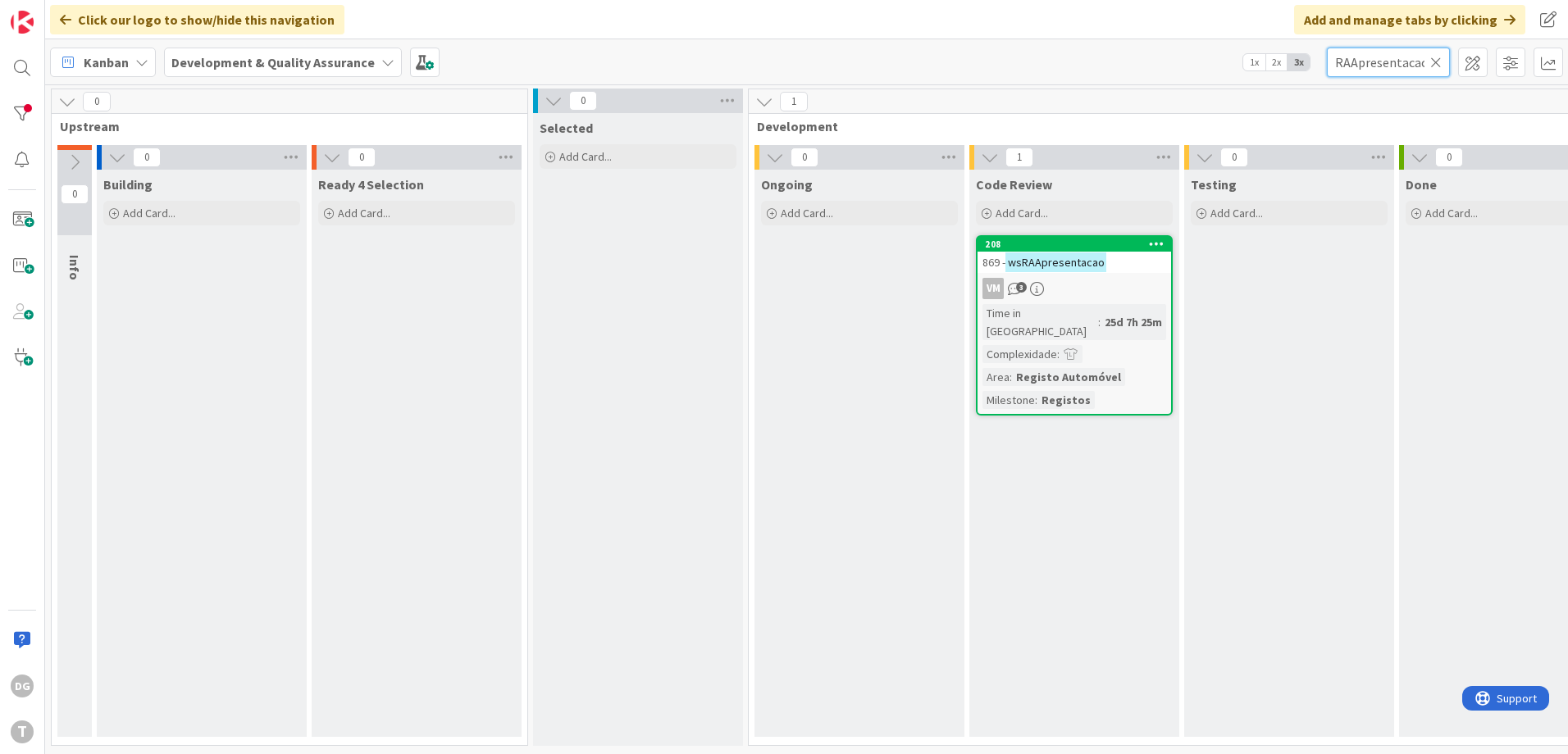 type on "wsRAApresentacao" 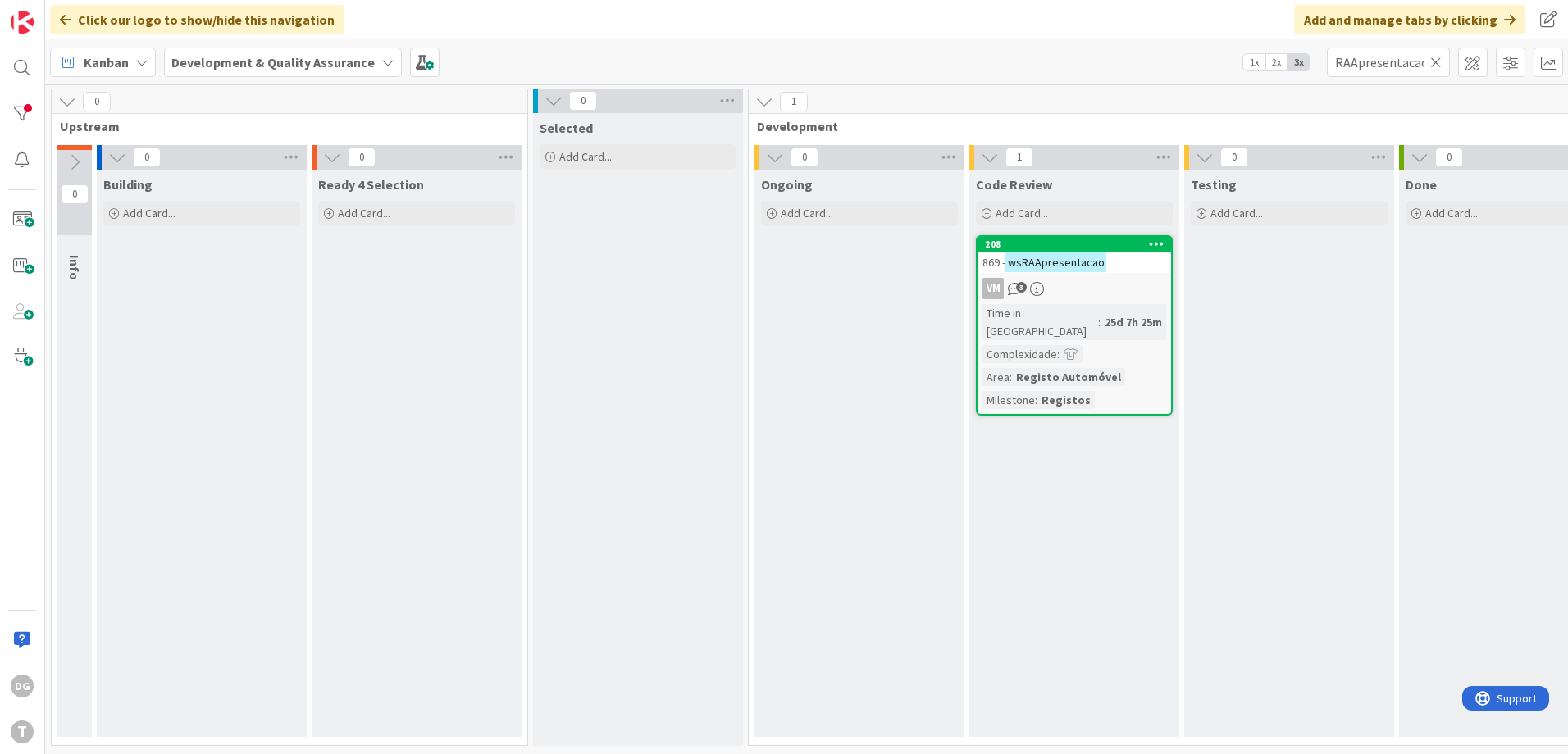 scroll, scrollTop: 0, scrollLeft: 0, axis: both 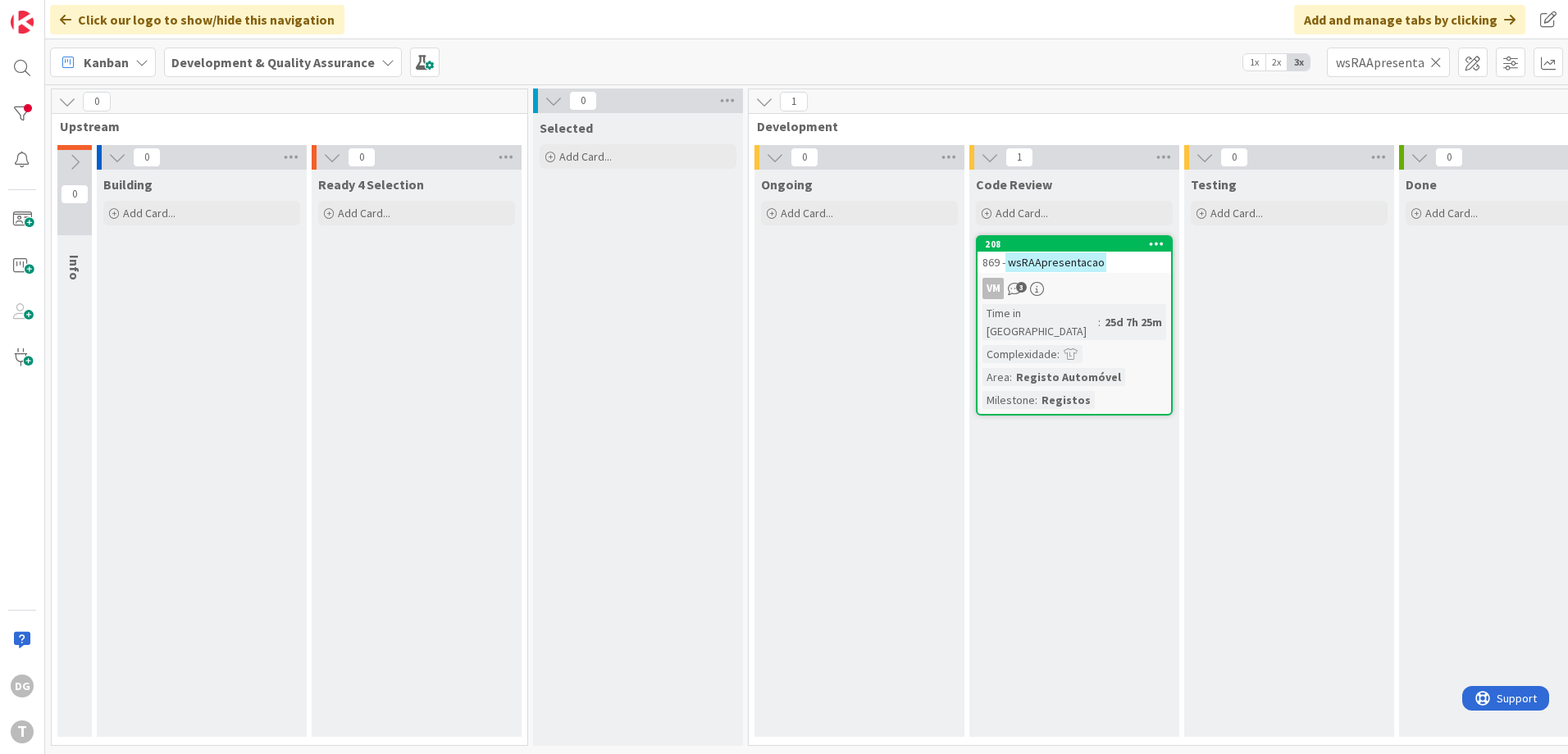 click at bounding box center (1436, 62) 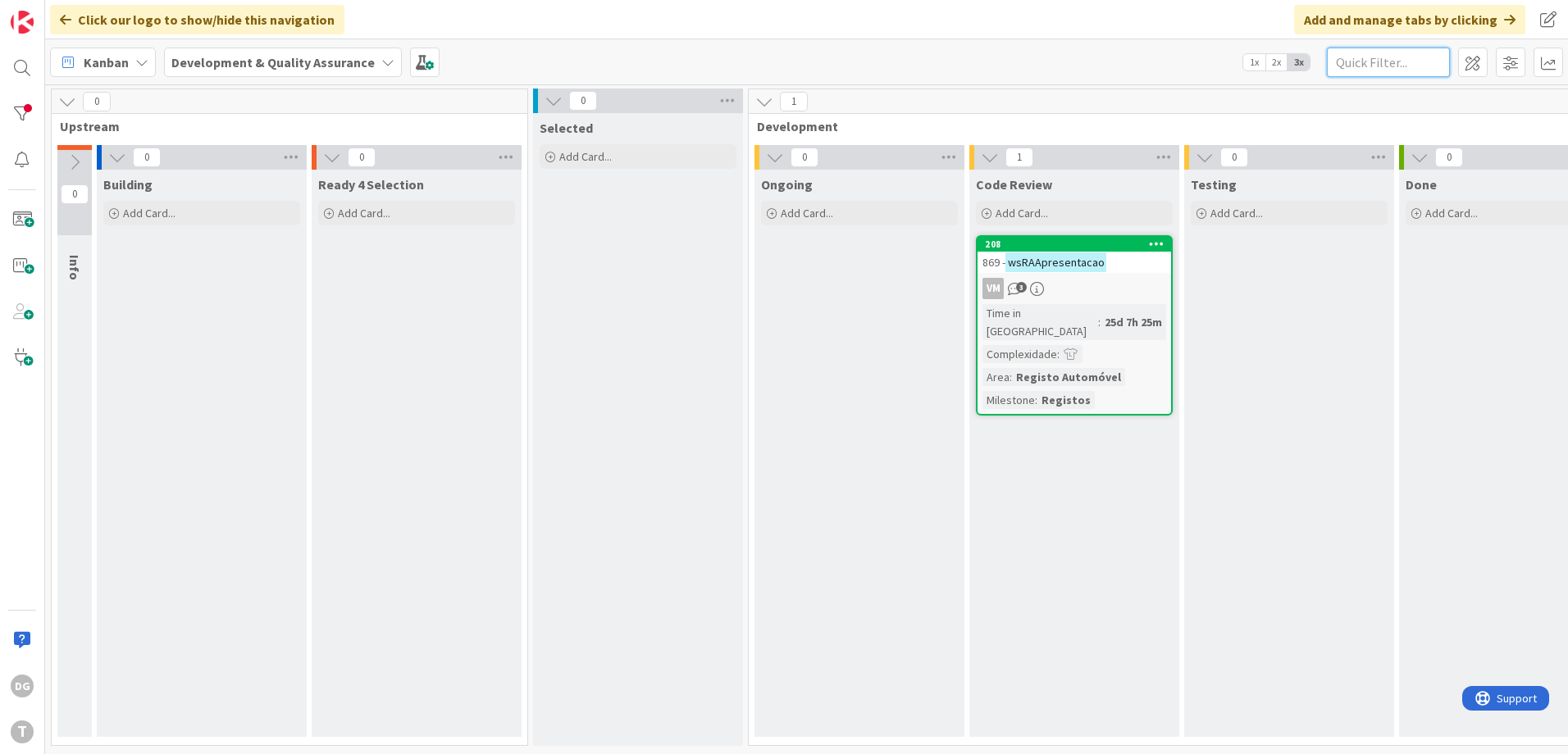 click at bounding box center (1388, 62) 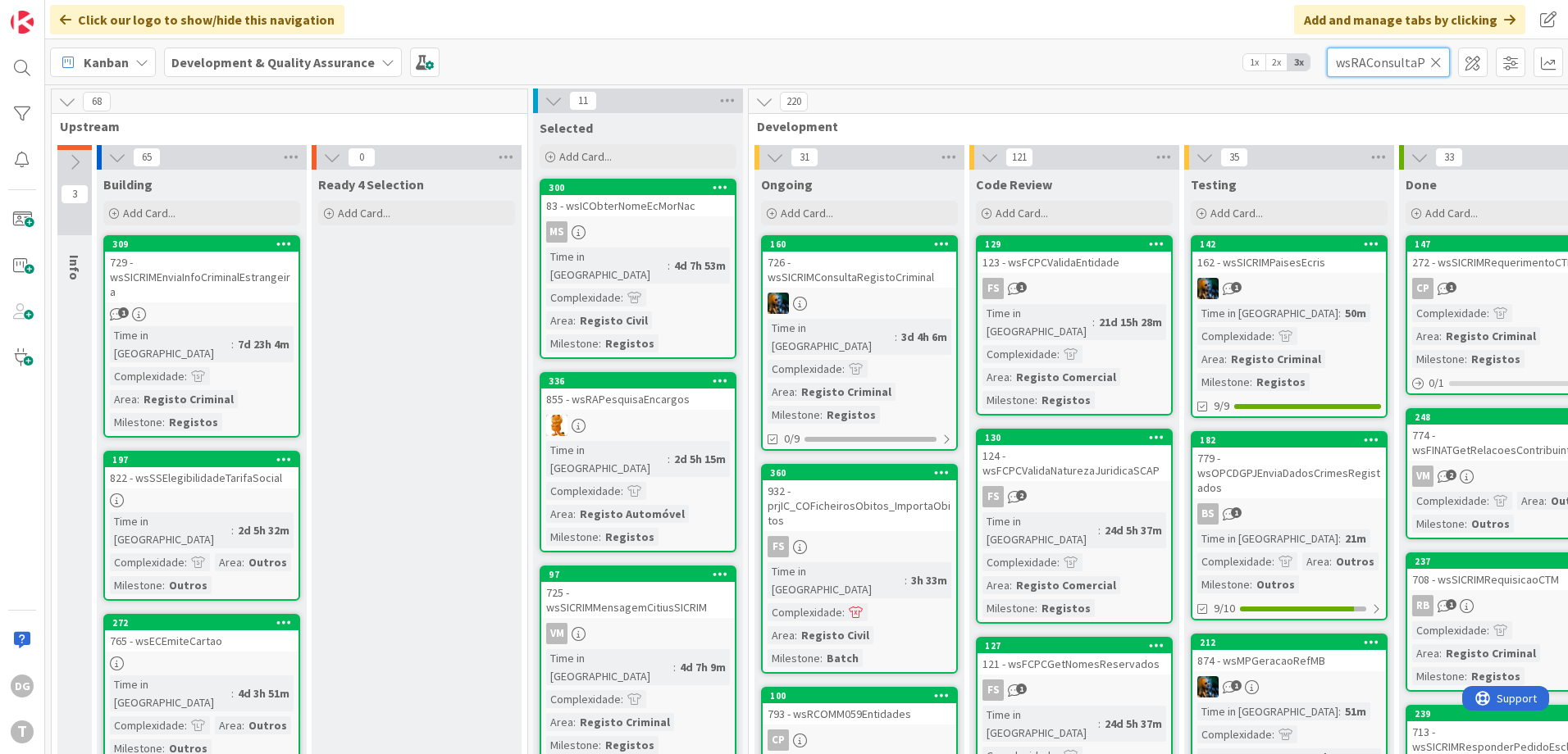 scroll, scrollTop: 0, scrollLeft: 113, axis: horizontal 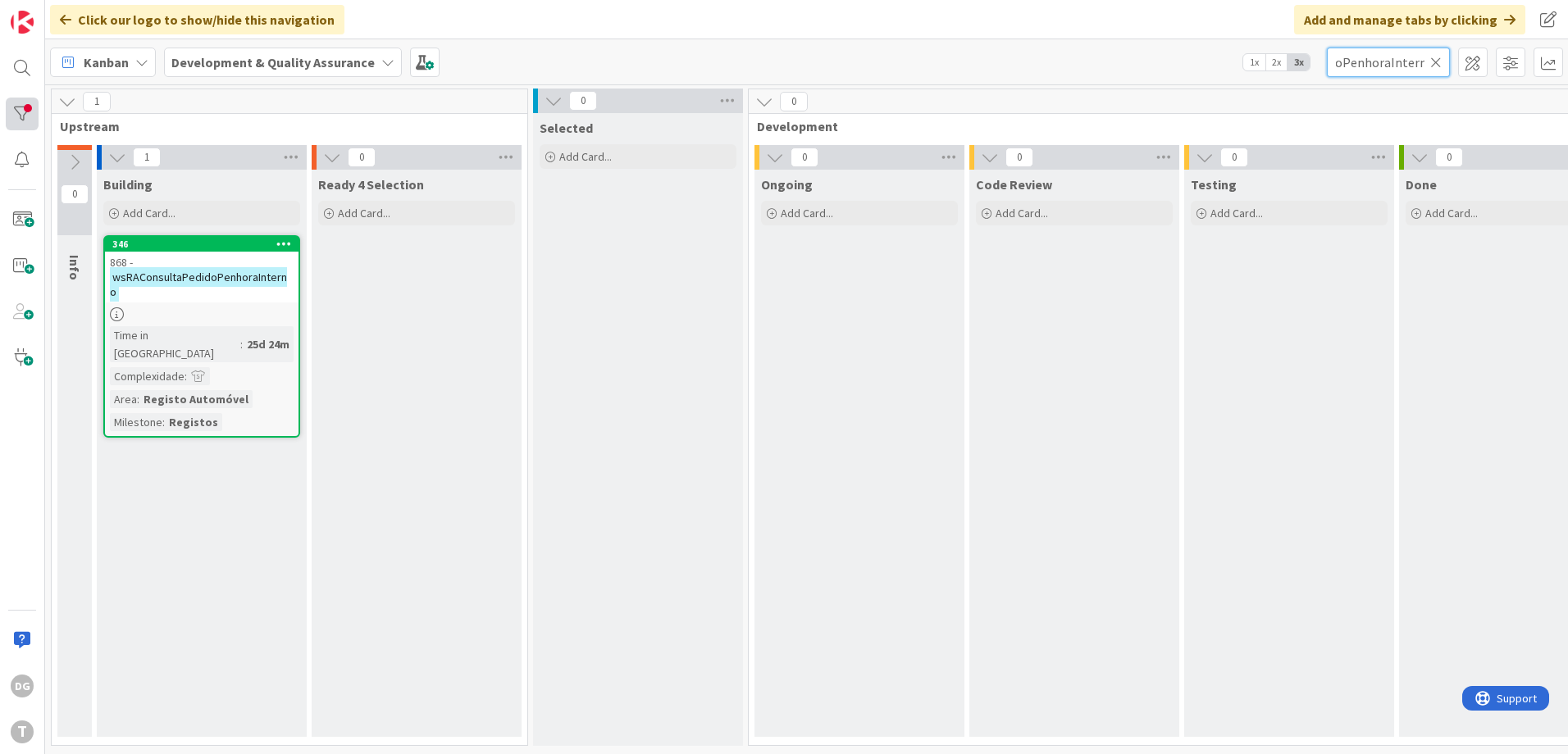 type on "wsRAConsultaPedidoPenhoraInterno" 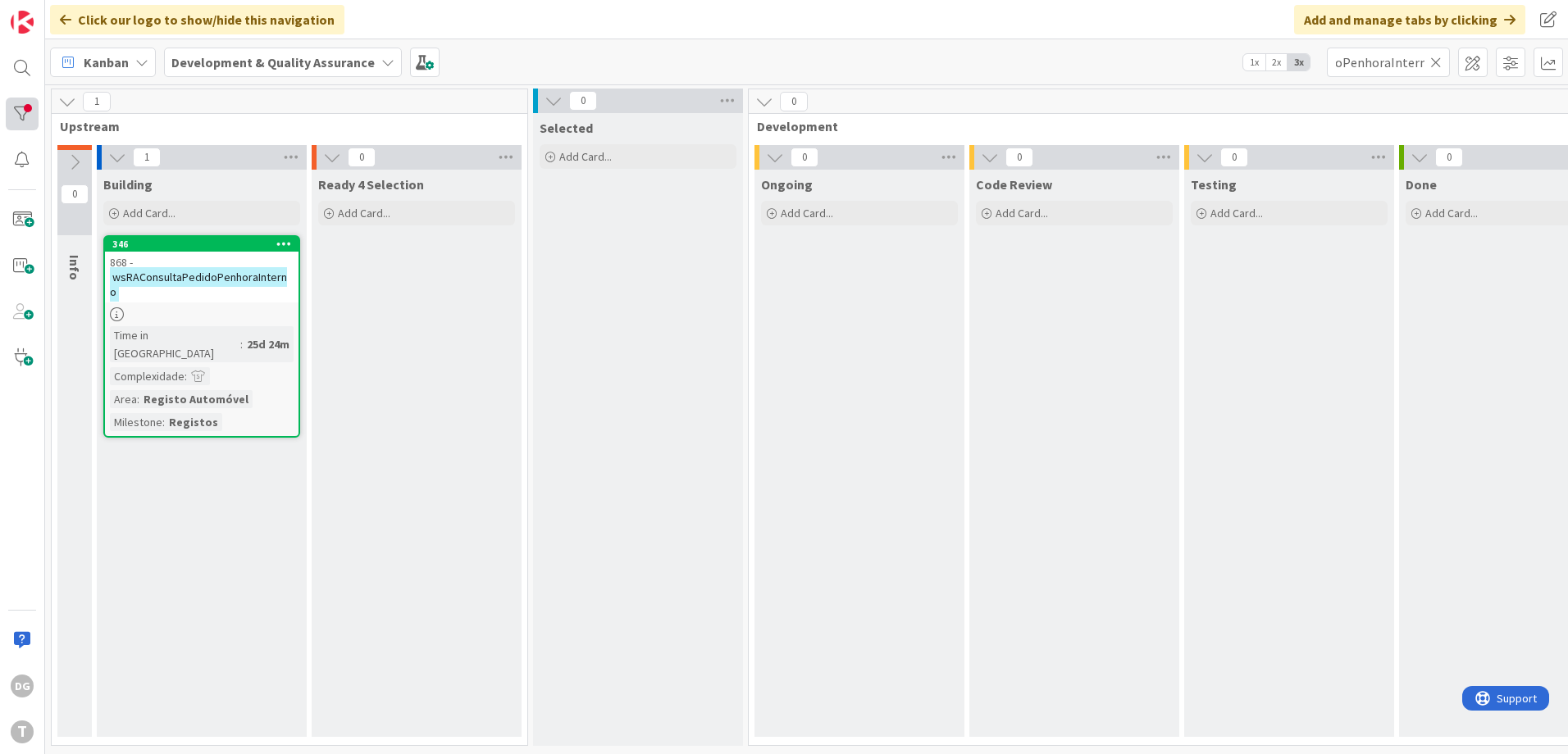 scroll, scrollTop: 0, scrollLeft: 0, axis: both 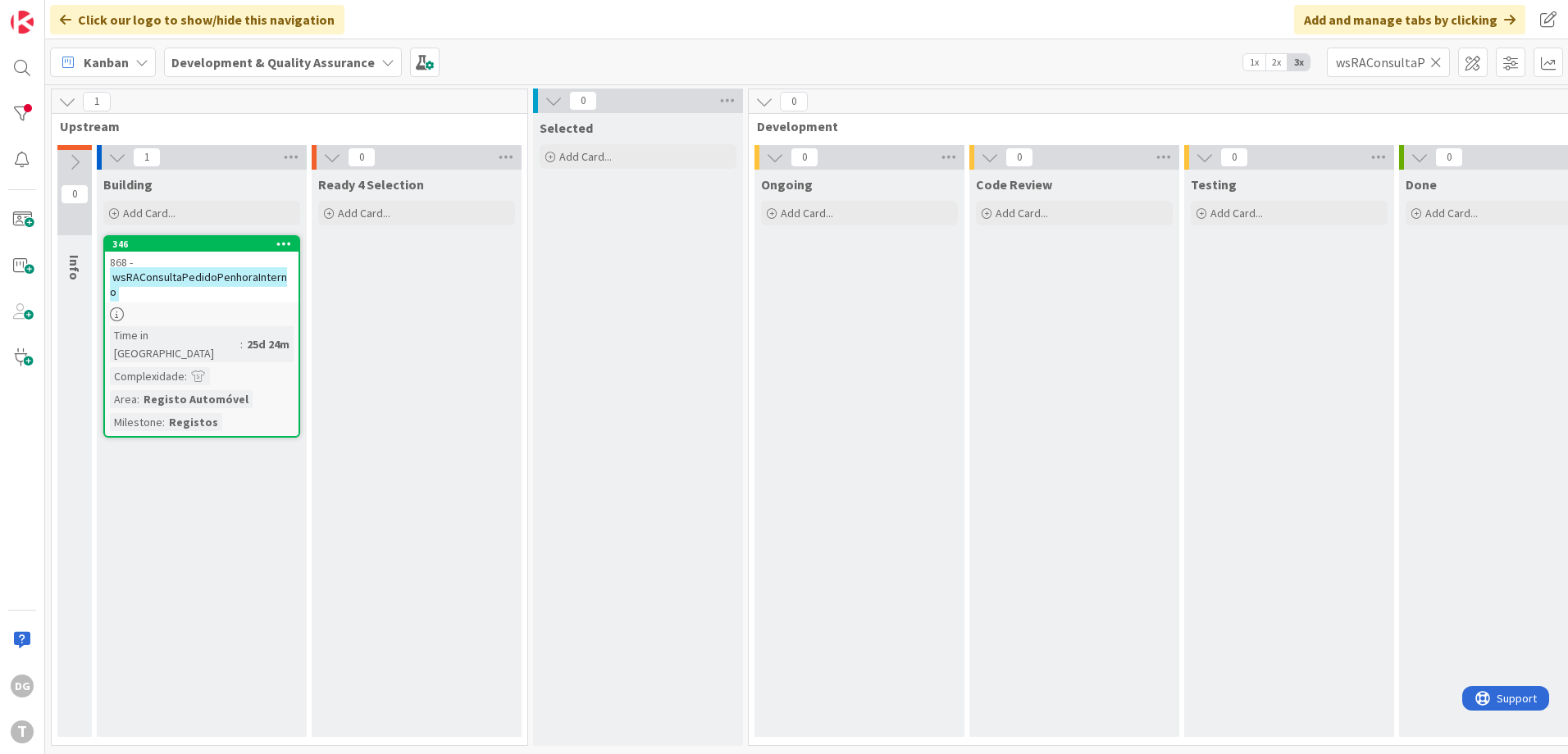 click at bounding box center (1436, 62) 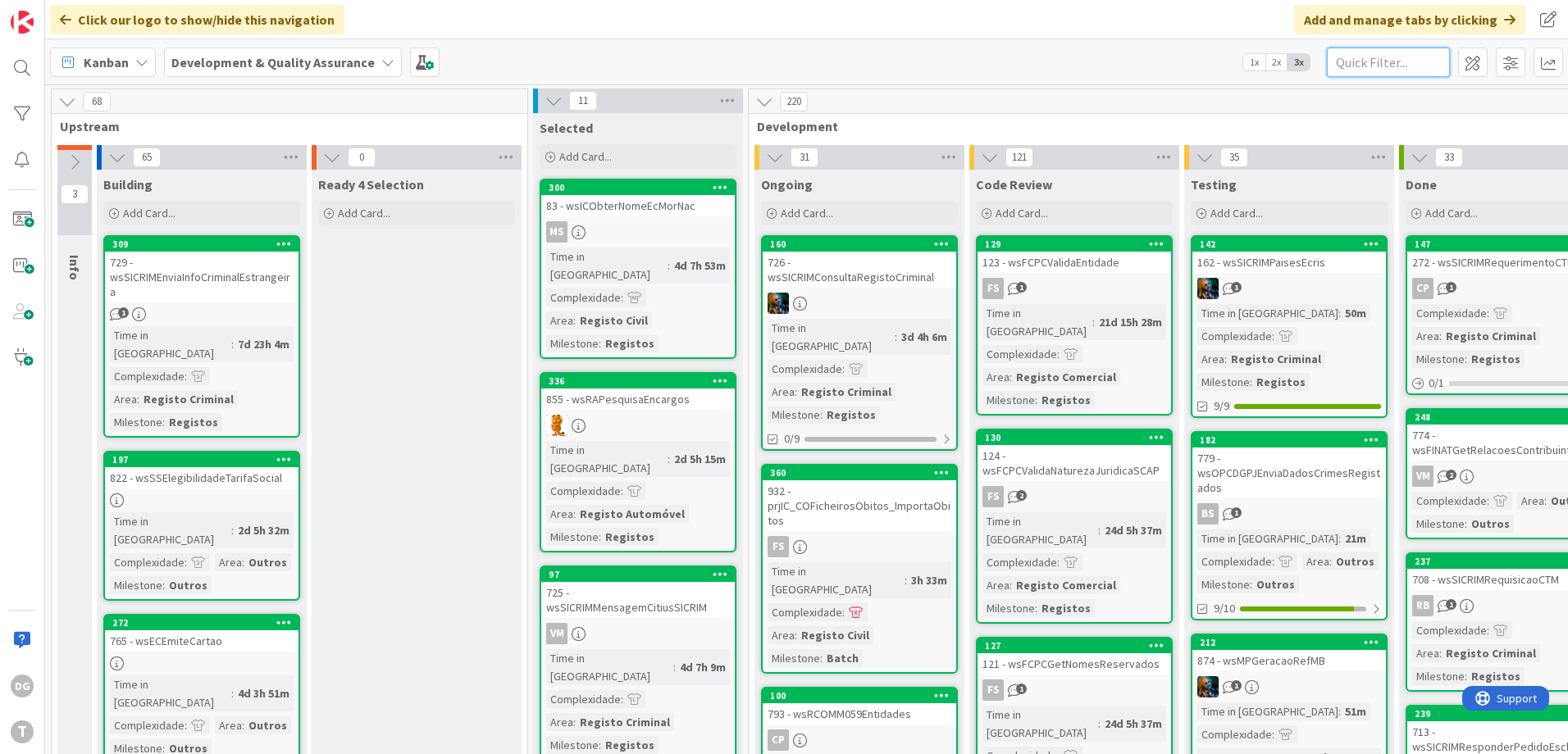 click at bounding box center [1388, 62] 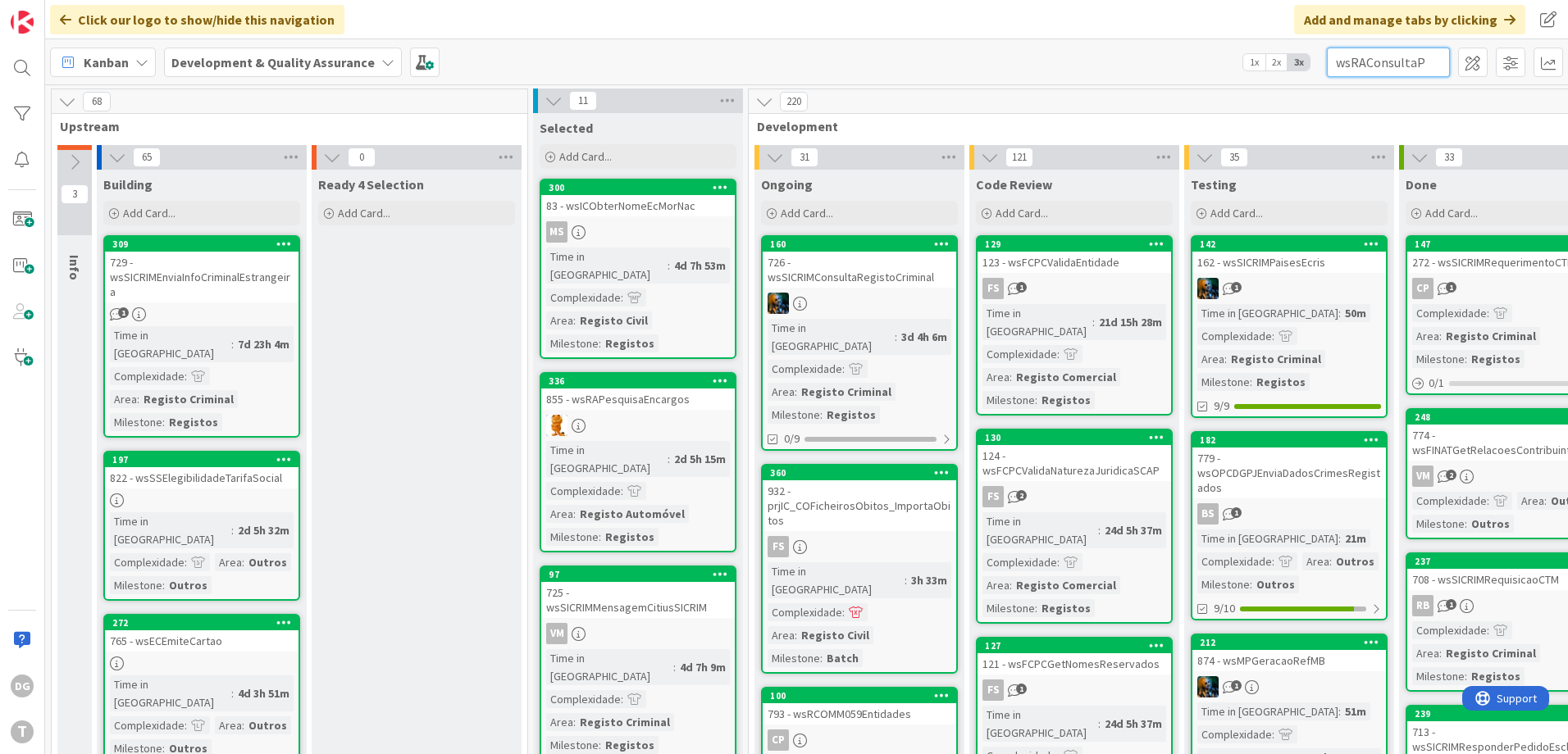 scroll, scrollTop: 0, scrollLeft: 73, axis: horizontal 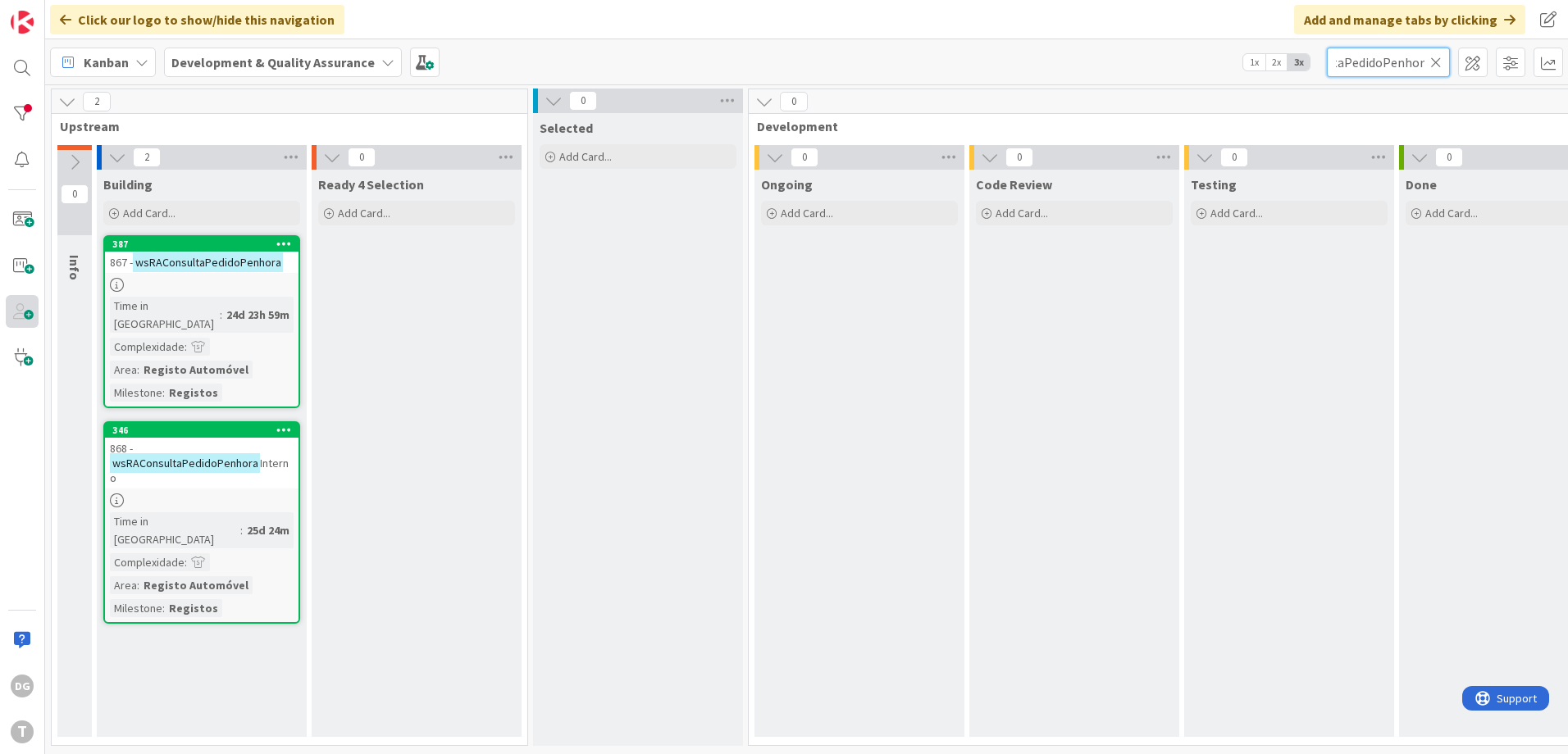 type on "wsRAConsultaPedidoPenhora" 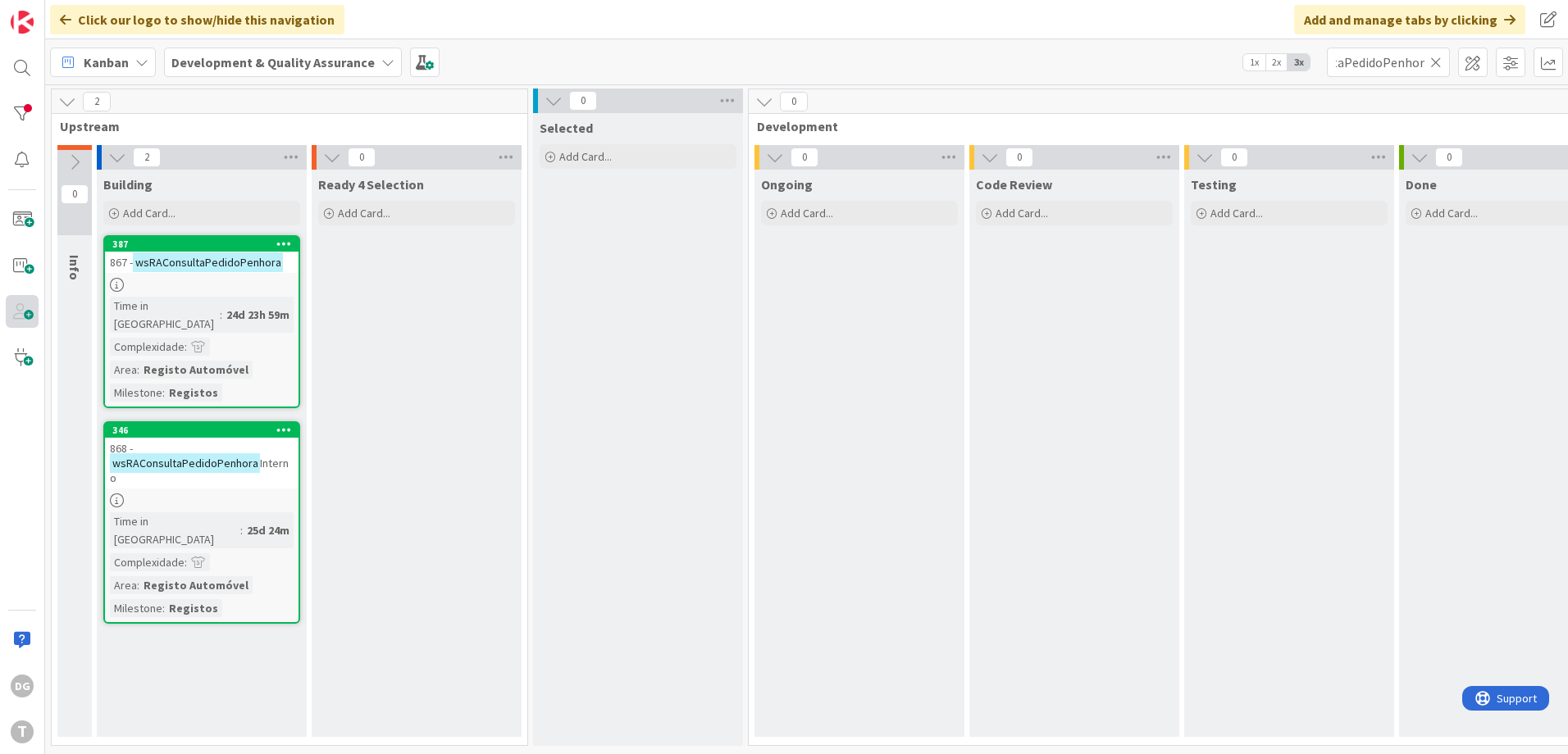 scroll, scrollTop: 0, scrollLeft: 0, axis: both 